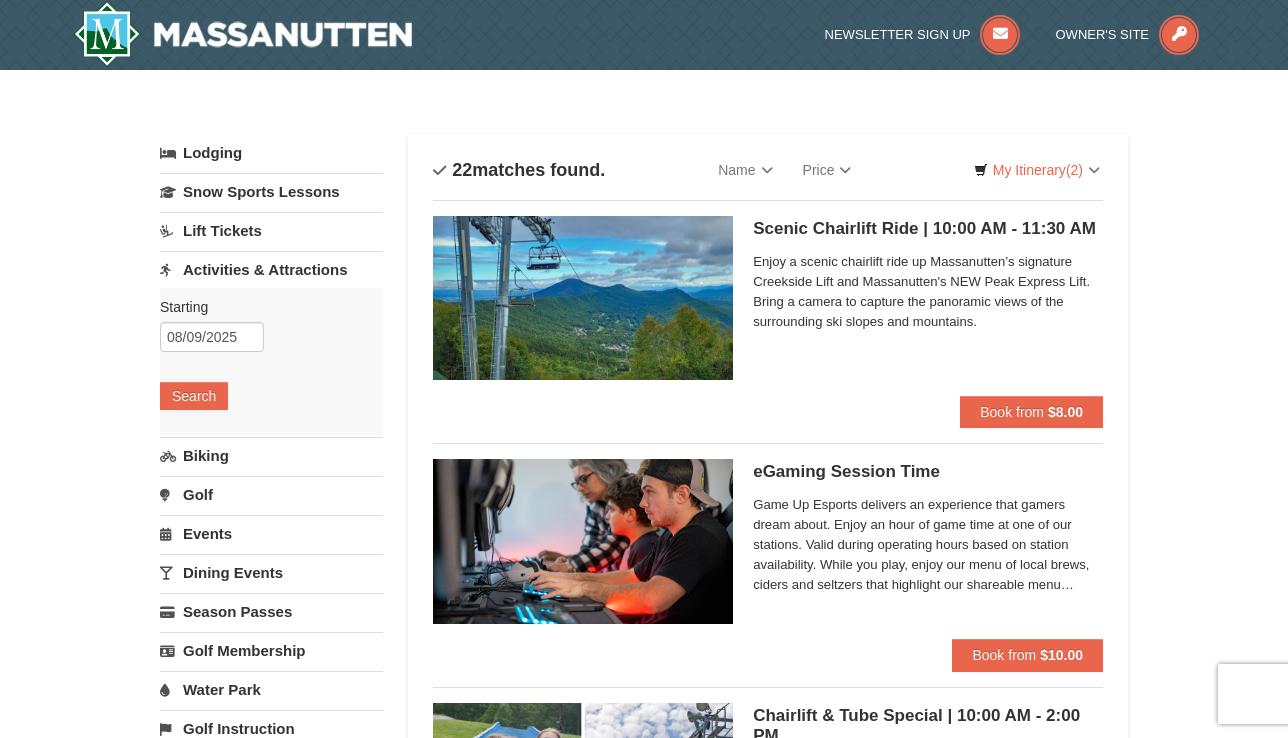 scroll, scrollTop: 0, scrollLeft: 0, axis: both 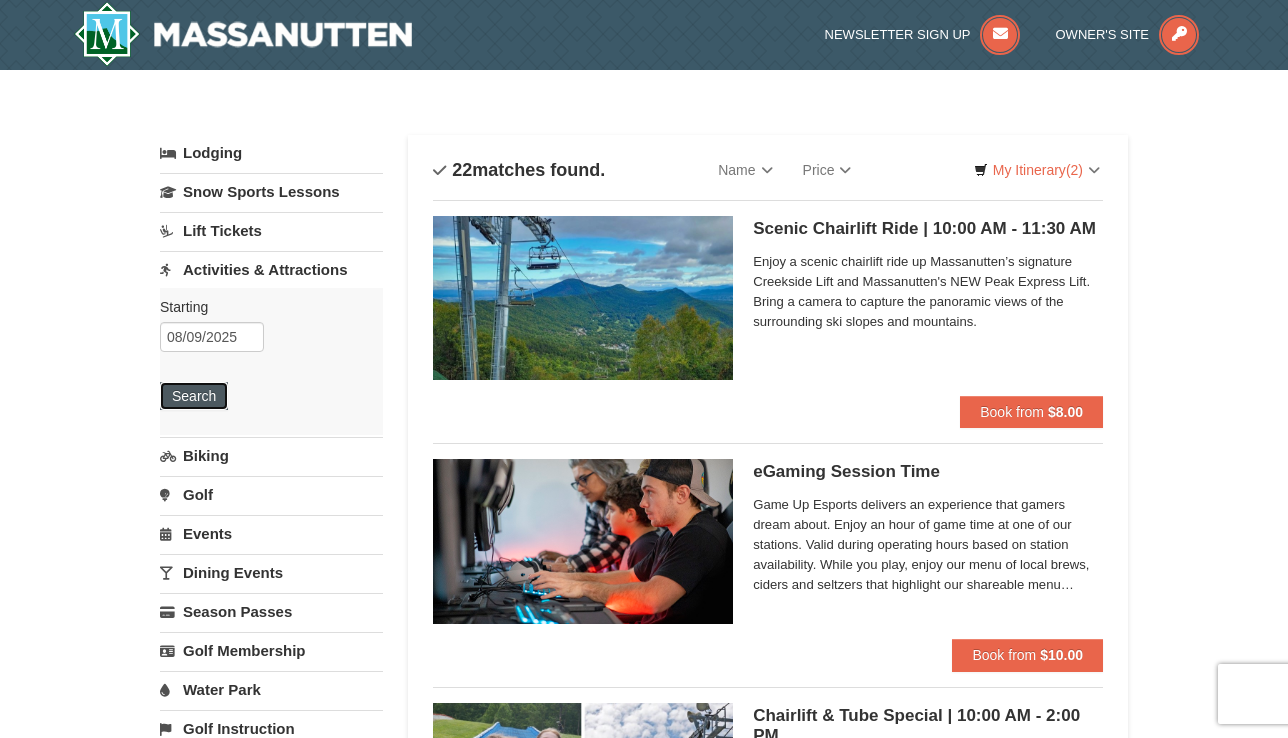 click on "Search" at bounding box center [194, 396] 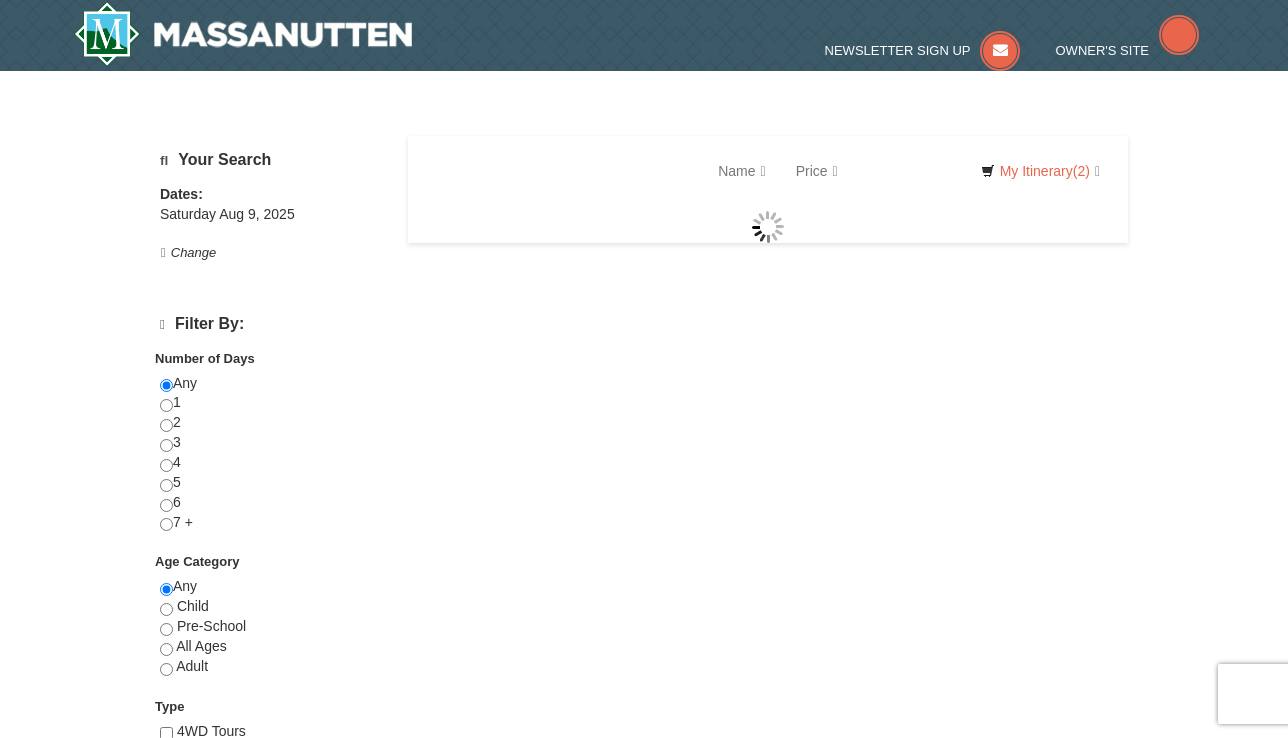 scroll, scrollTop: 0, scrollLeft: 0, axis: both 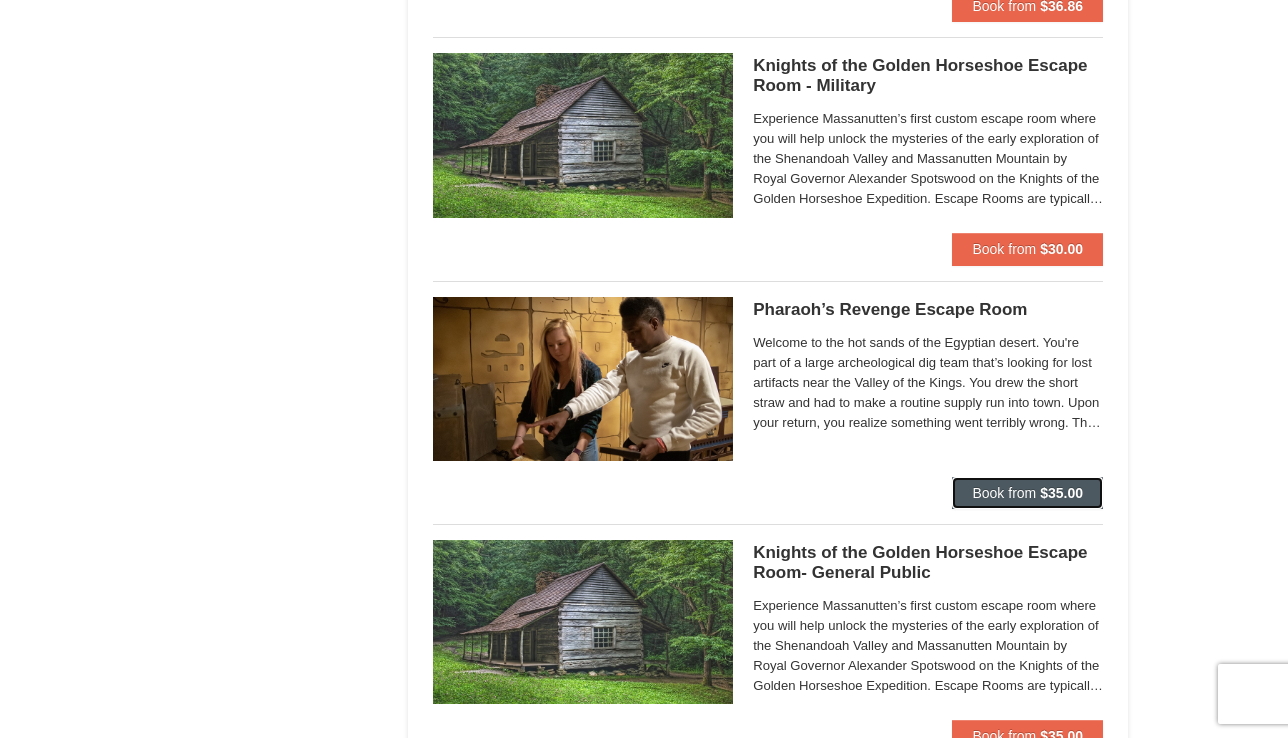 click on "Book from" at bounding box center (1004, 493) 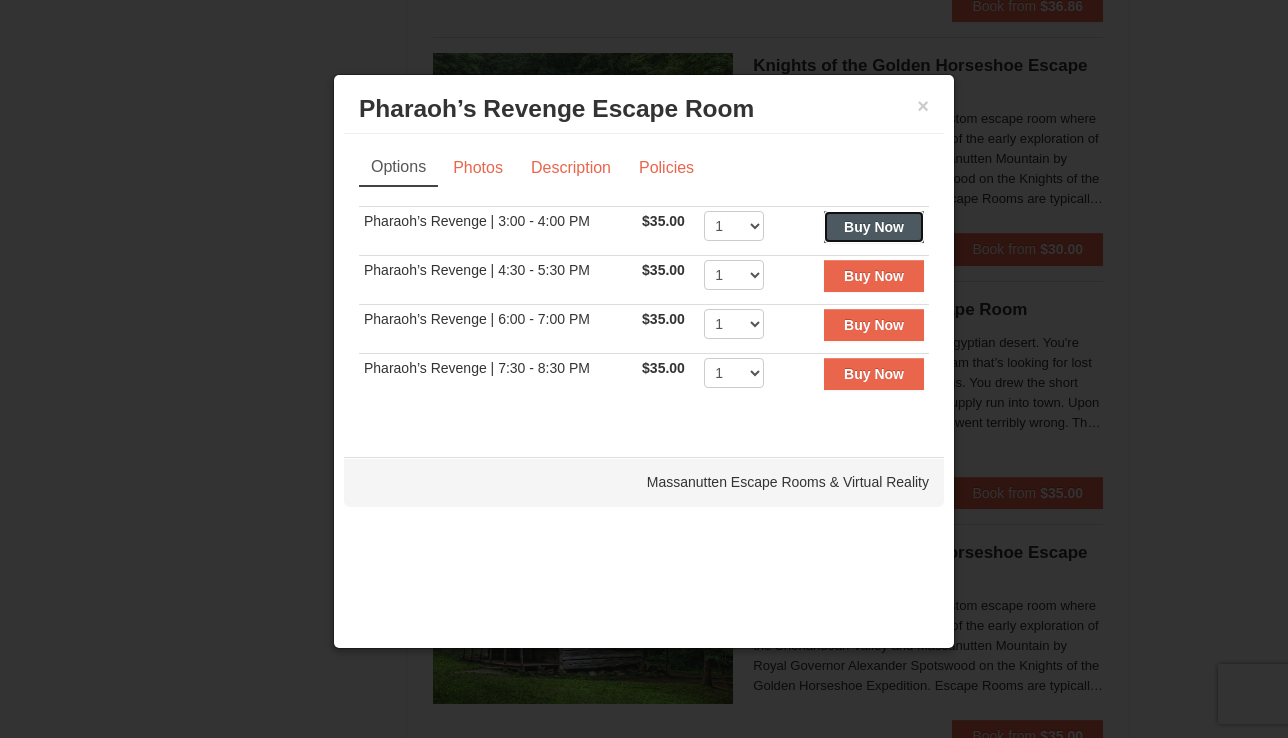 click on "Buy Now" at bounding box center [874, 227] 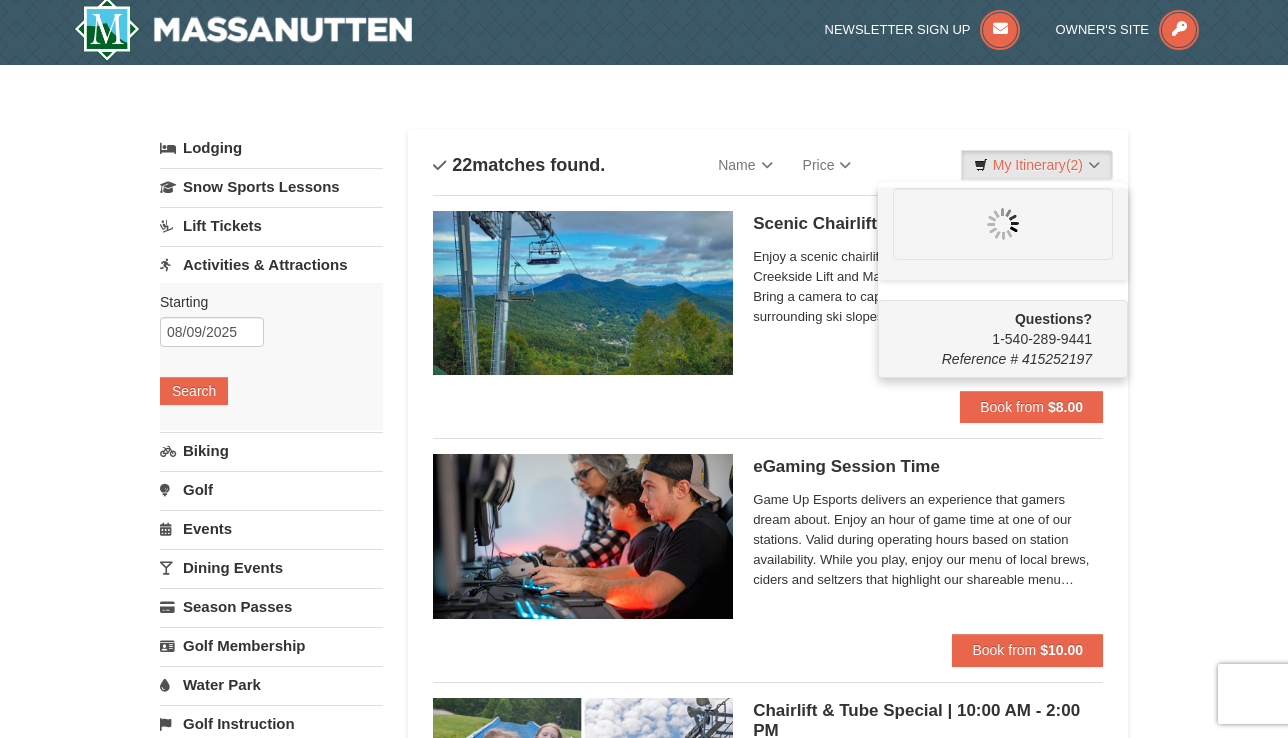 scroll, scrollTop: 6, scrollLeft: 0, axis: vertical 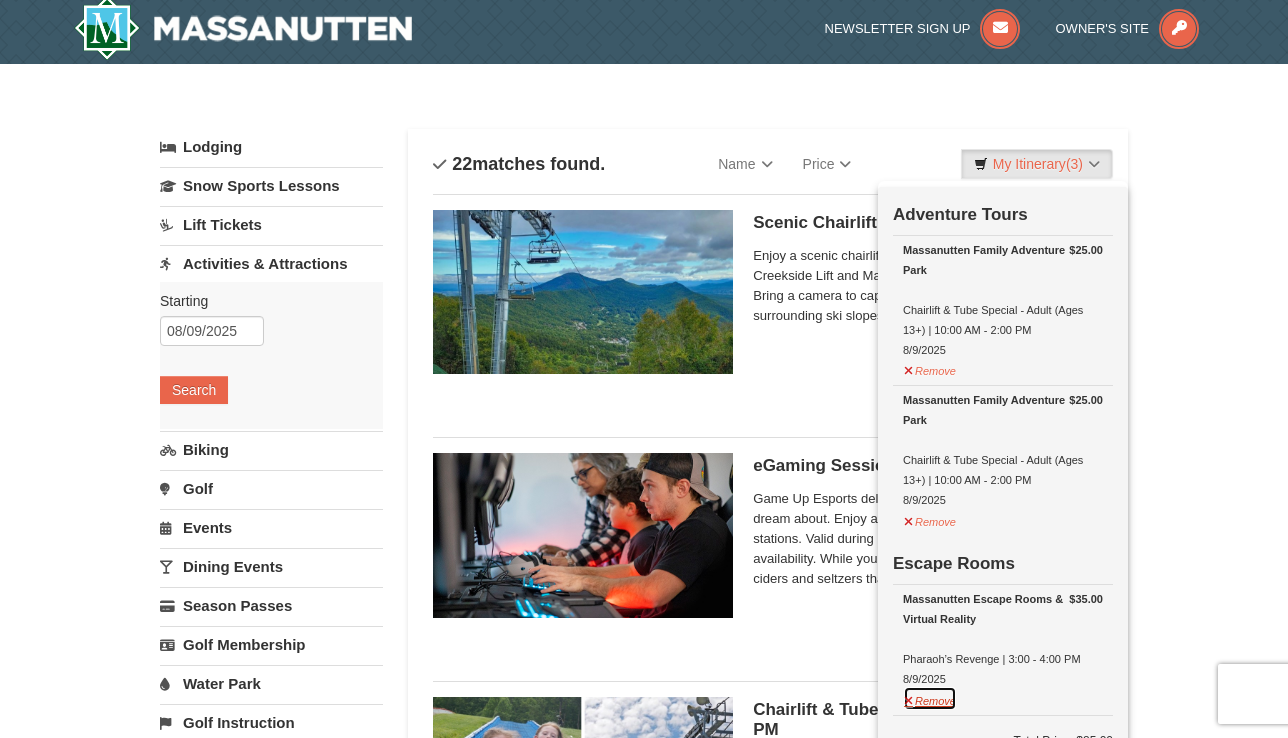 click on "Remove" at bounding box center [930, 698] 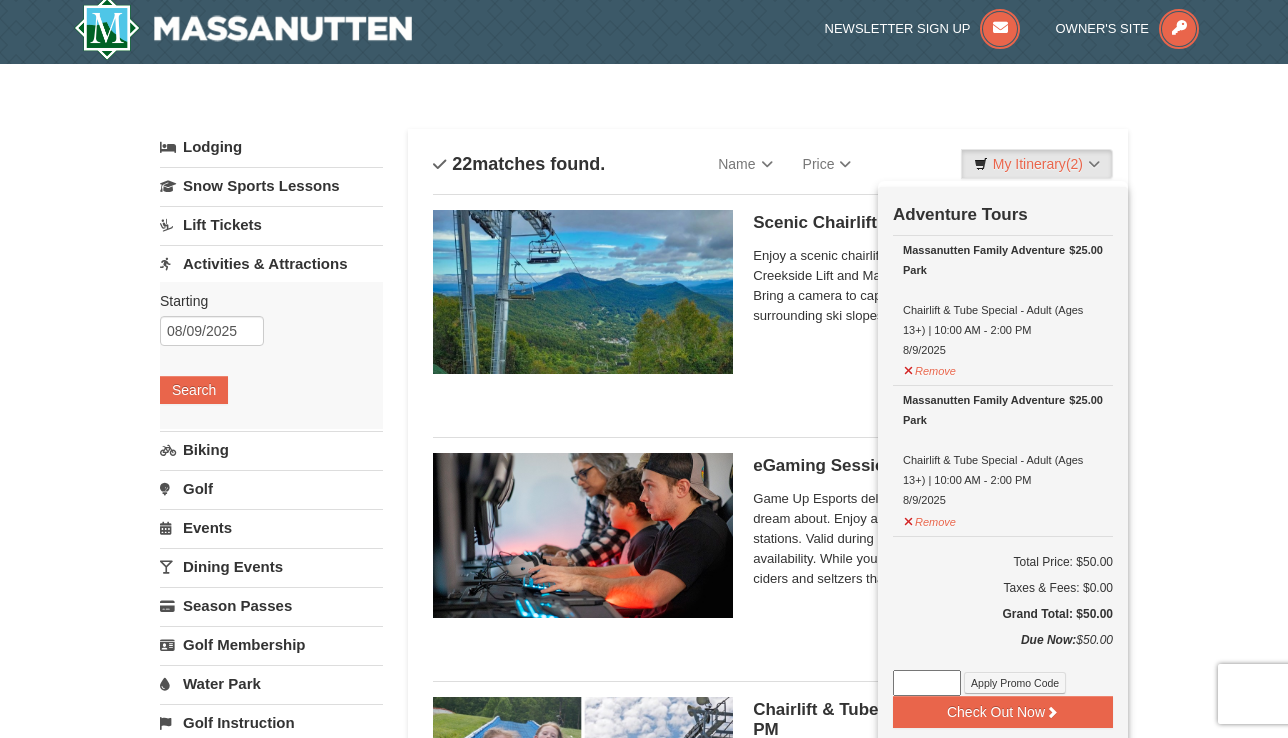click on "×
Categories
List
Filter
My Itinerary (2)
Check Out Now
Adventure Tours
$25.00
Massanutten Family Adventure Park
Chairlift & Tube Special - Adult (Ages 13+) | 10:00 AM - 2:00 PM
8/9/2025" at bounding box center [644, 2834] 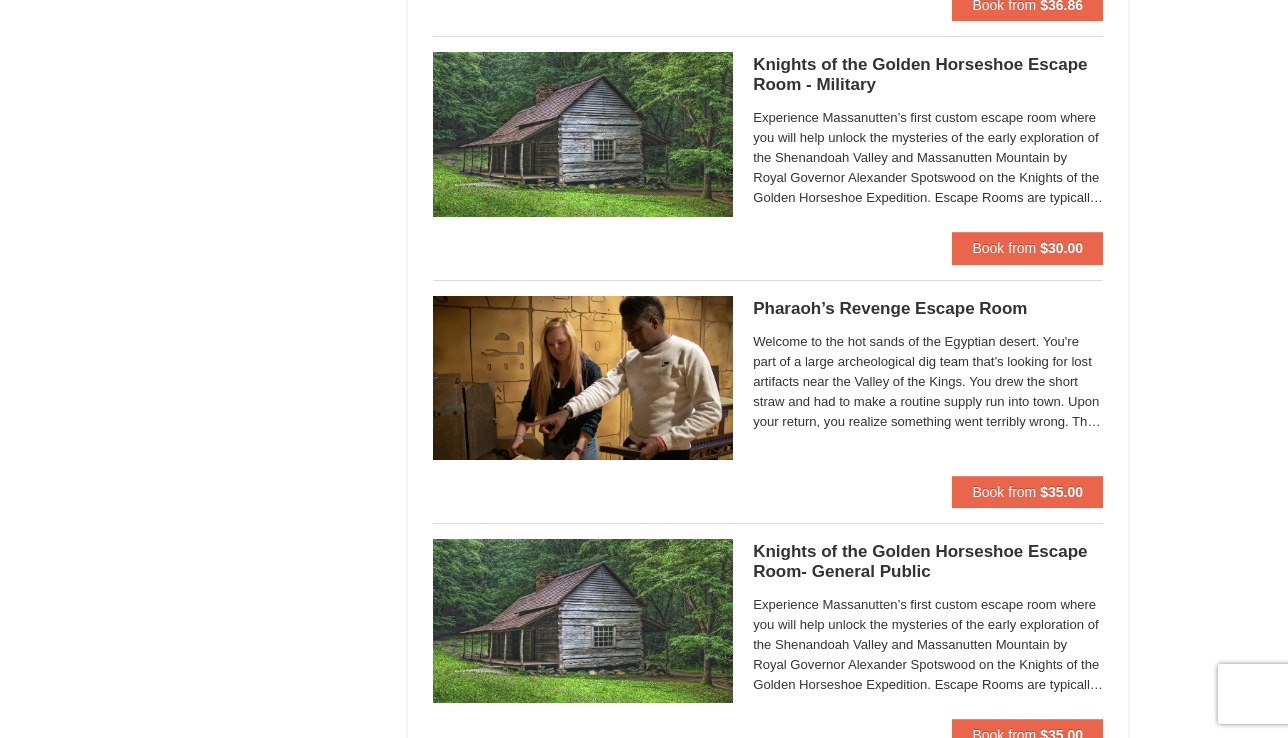 scroll, scrollTop: 2120, scrollLeft: 0, axis: vertical 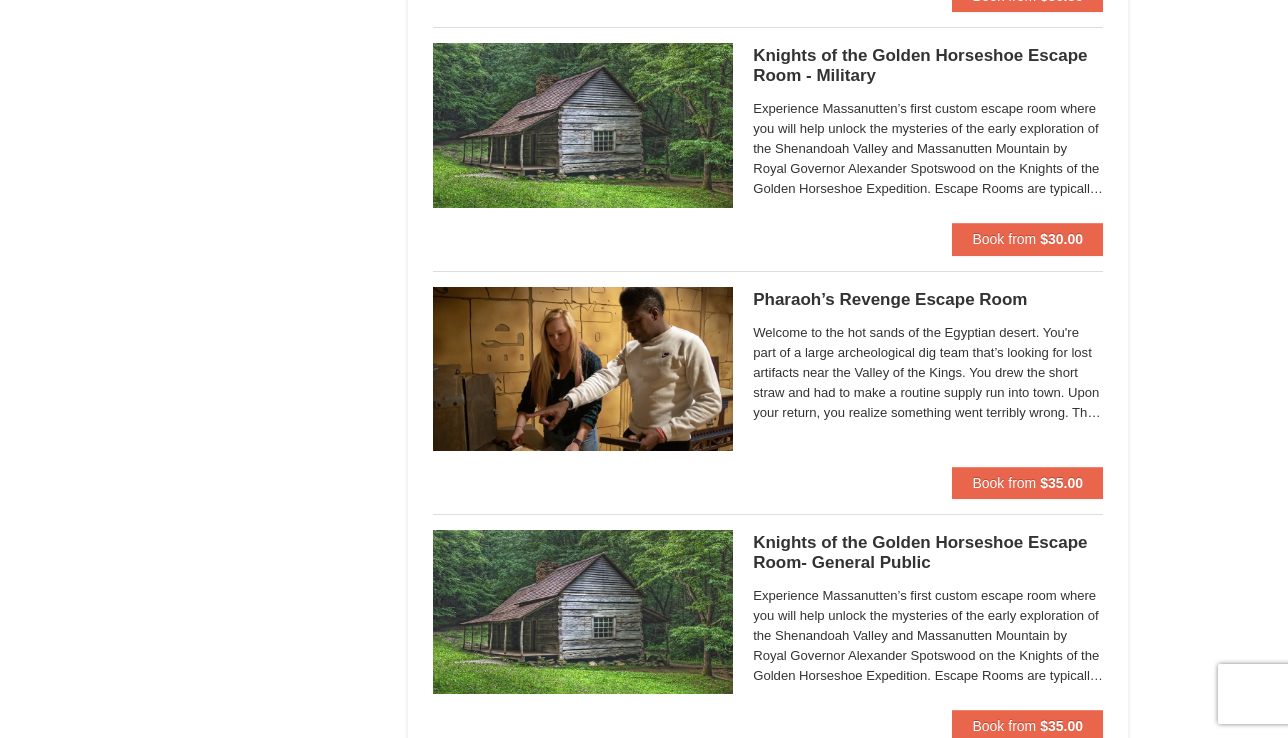 click on "Welcome to the hot sands of the Egyptian desert. You're part of a large archeological dig team that’s looking for lost artifacts near the Valley of the Kings. You drew the short straw and had to make a routine  supply run into town. Upon your return, you realize something went terribly wrong. The other members who stayed behind at the dig site are lying outside of the field office, barely conscious and near death. Now it’s up to you to figure out what caused this sickness and help  the team before it’s too late.
Pharaoh’s Revenge has physical requirements, including being able to stoop down for a short period of time as well as brief overhead reaching. If a group has difficulty doing either of these activities, please ask our Gamemaster for assistance. | Ages 13+" at bounding box center [928, 373] 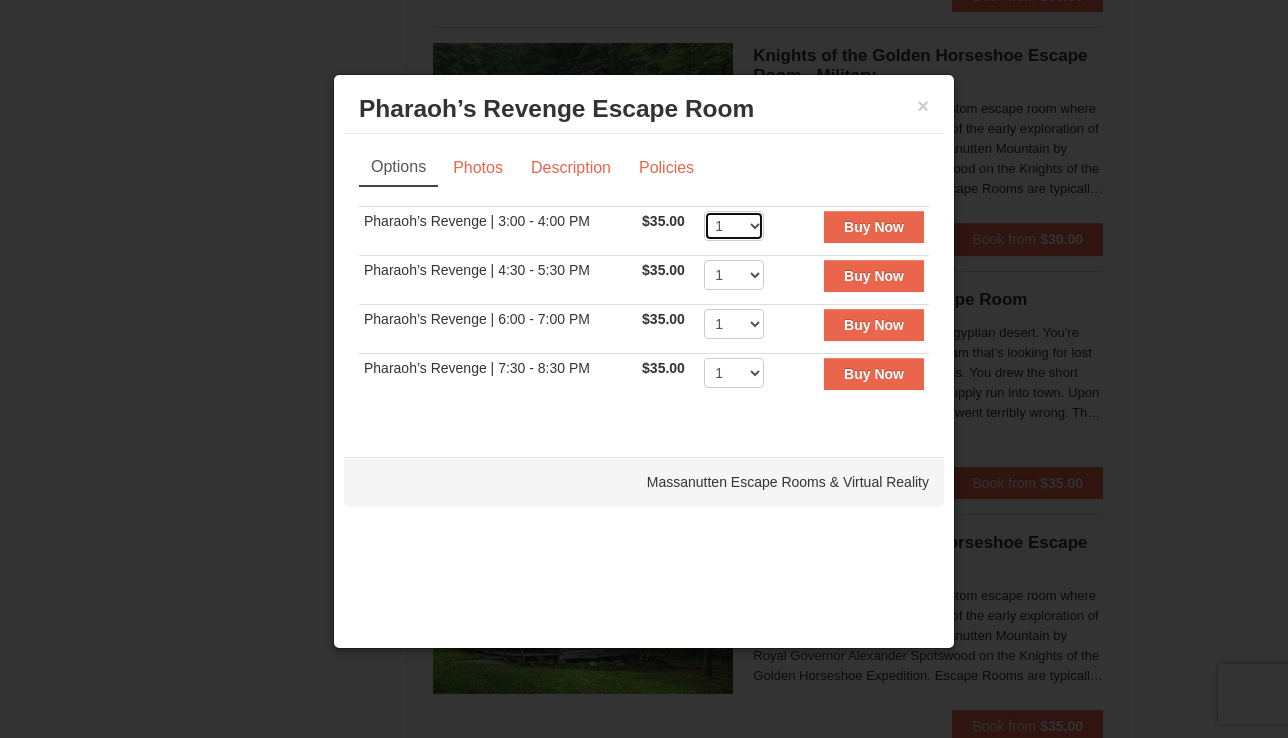 click on "1
2
3" at bounding box center (734, 226) 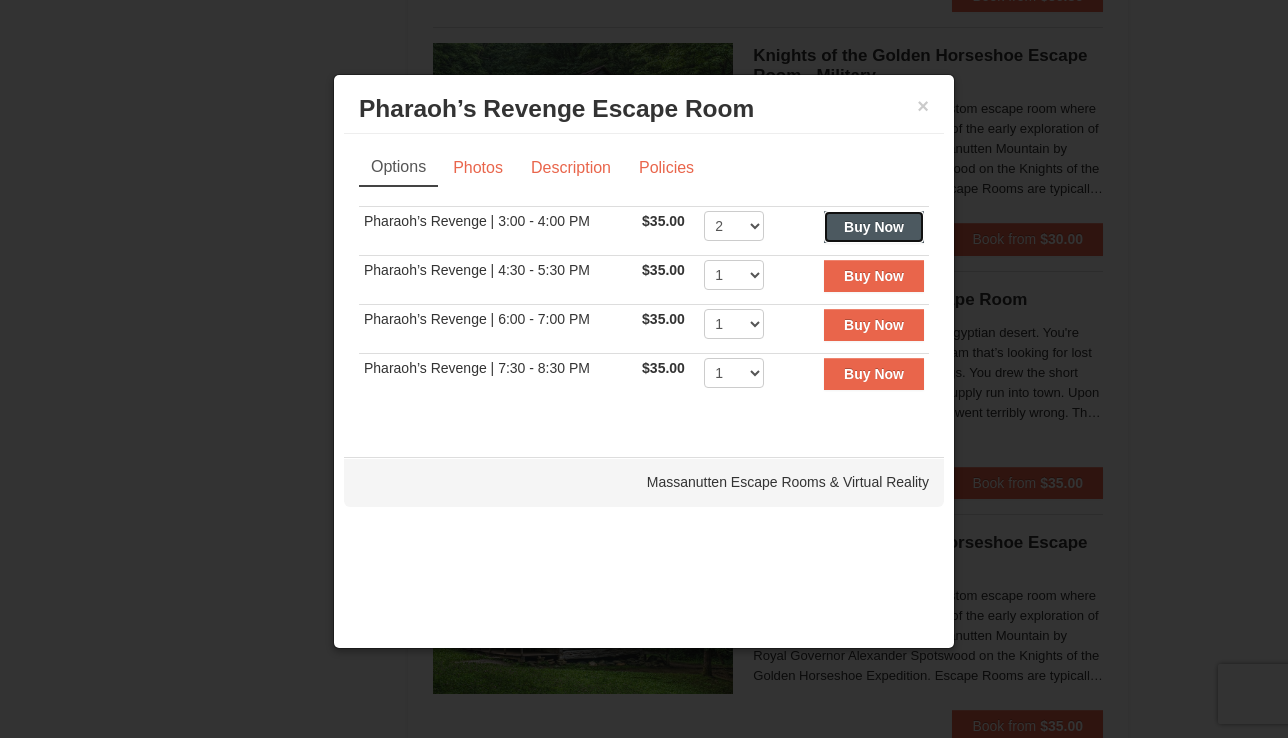 click on "Buy Now" at bounding box center [874, 227] 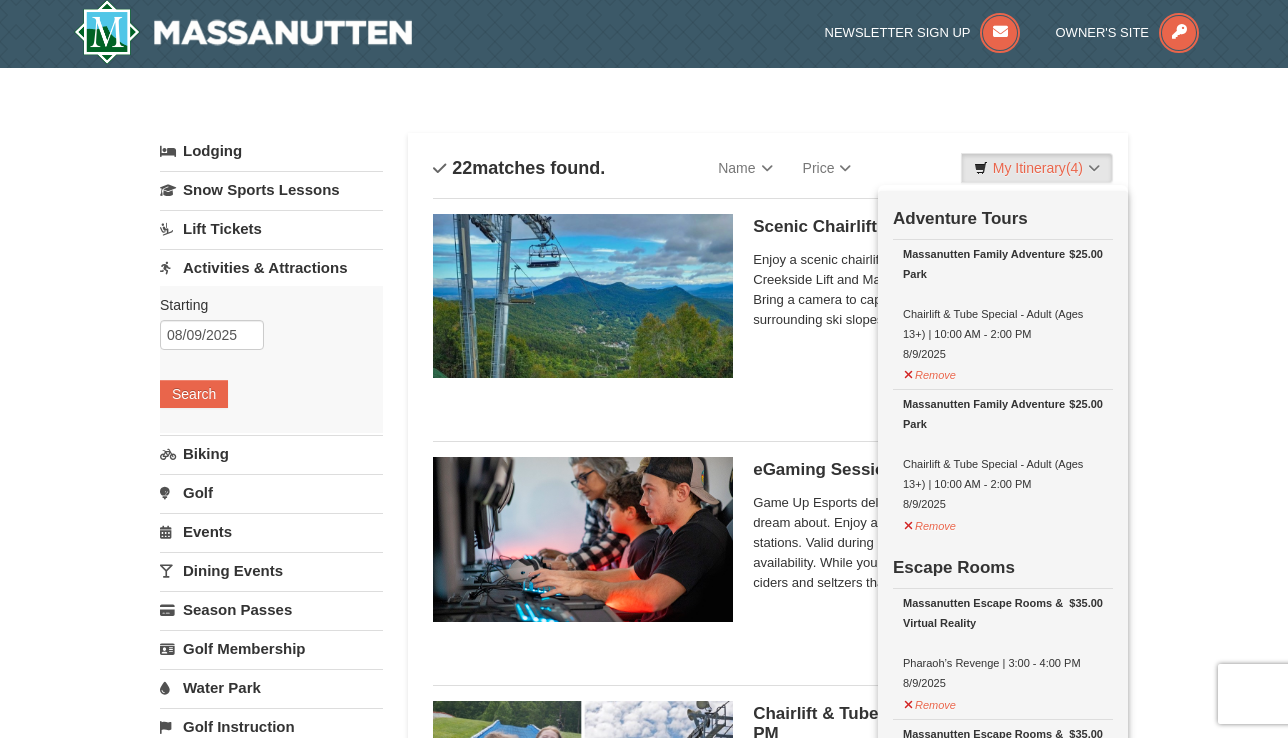scroll, scrollTop: 6, scrollLeft: 0, axis: vertical 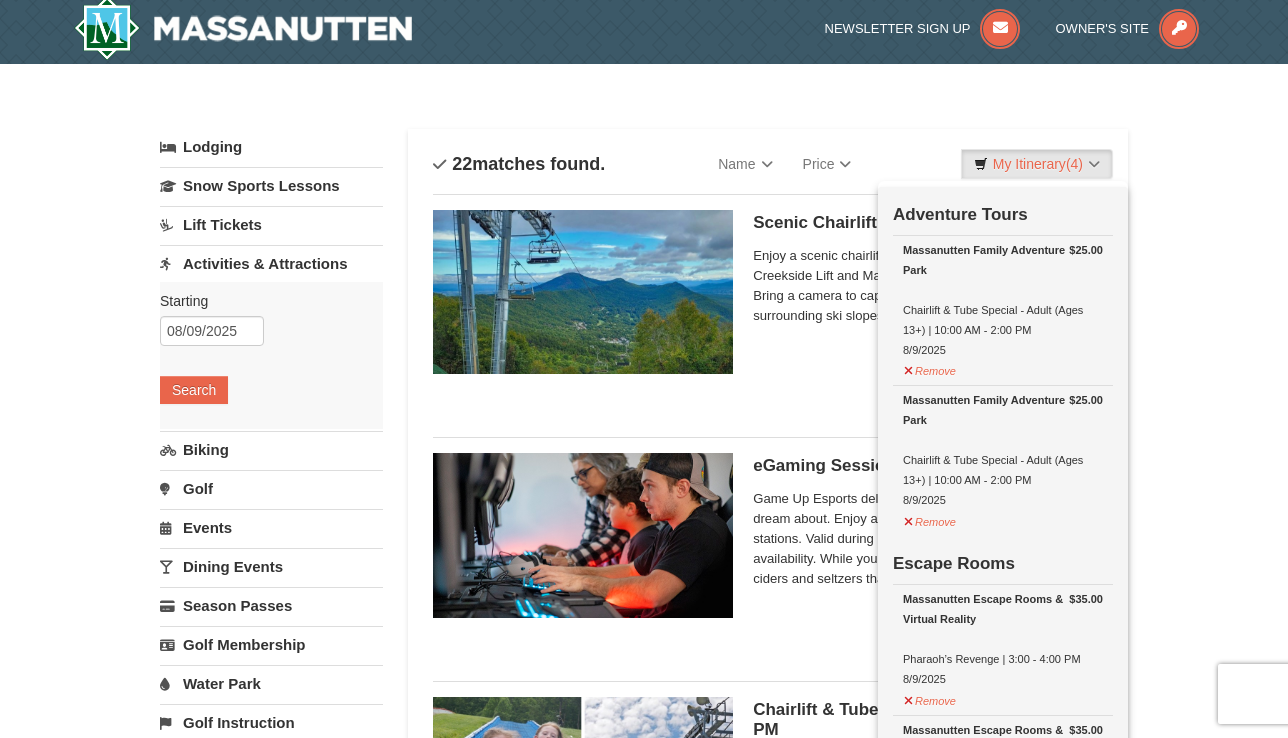 click on "×
Categories
List
Filter
My Itinerary (4)
Check Out Now
Adventure Tours
$25.00
Massanutten Family Adventure Park
Chairlift & Tube Special - Adult (Ages 13+) | 10:00 AM - 2:00 PM
8/9/2025" at bounding box center (644, 2834) 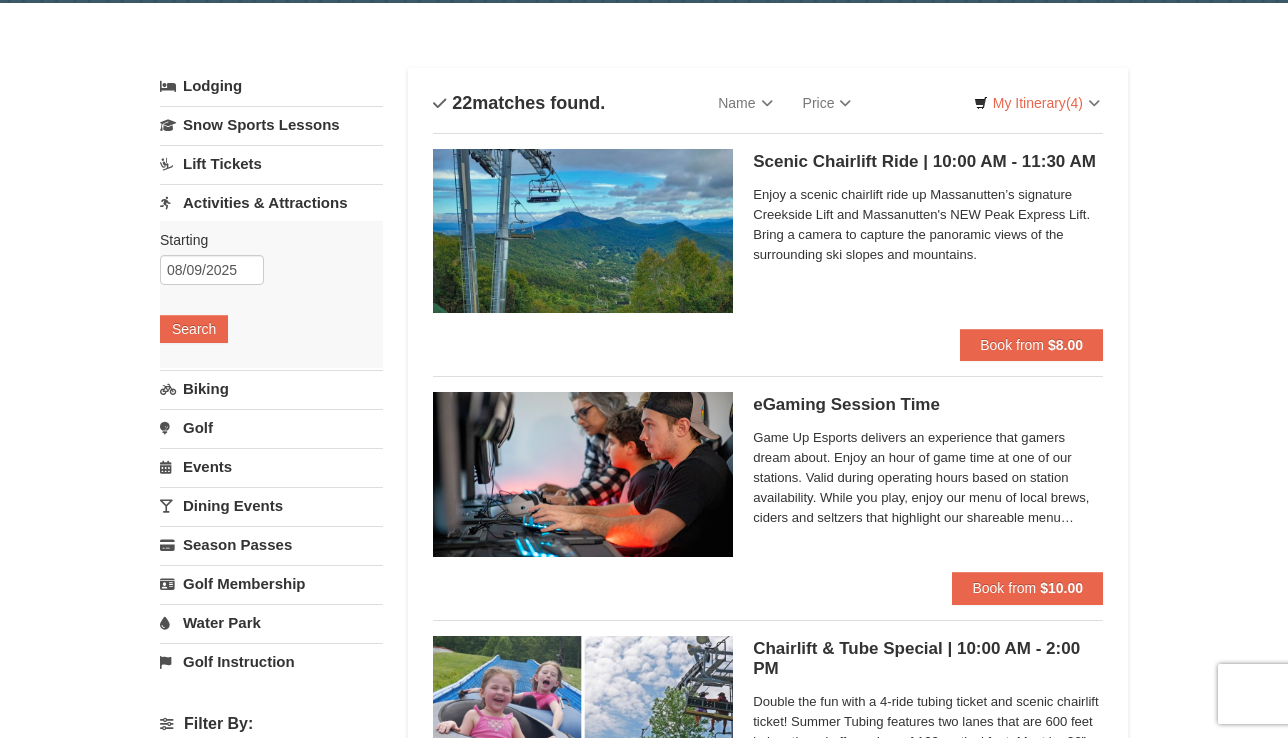 scroll, scrollTop: 0, scrollLeft: 0, axis: both 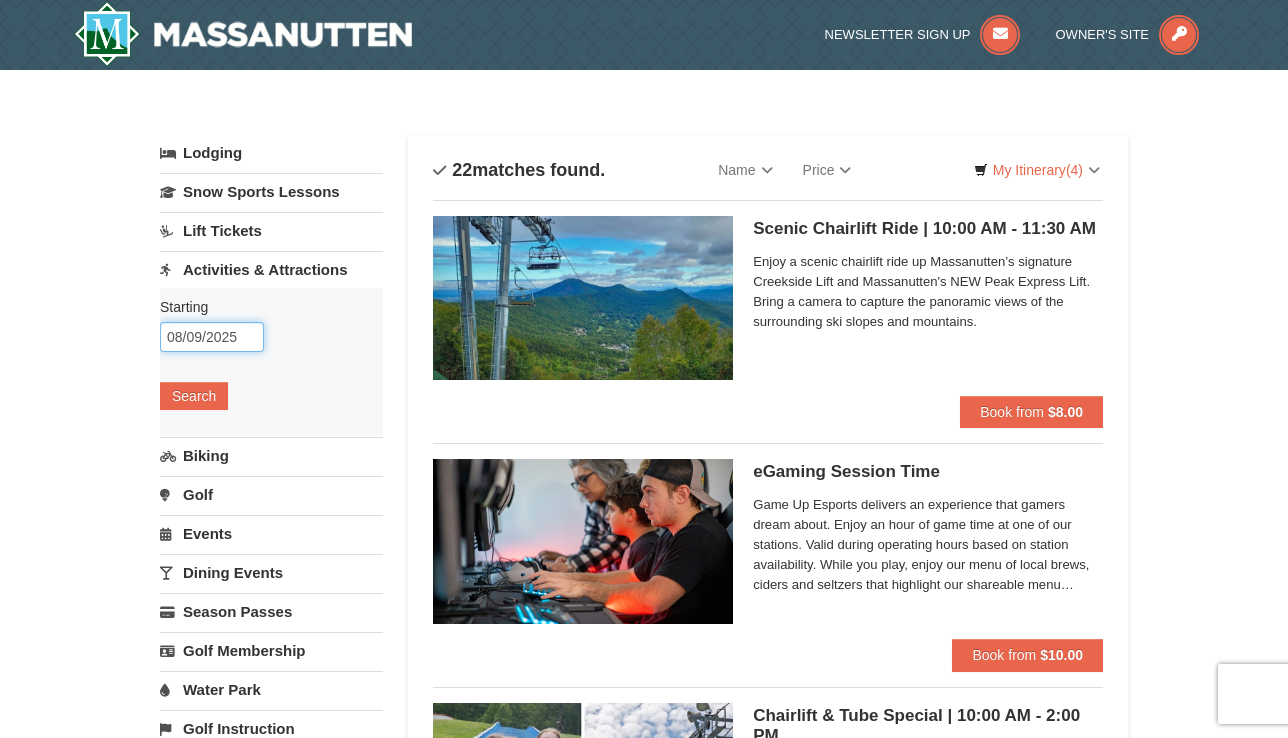 click on "08/09/2025" at bounding box center [212, 337] 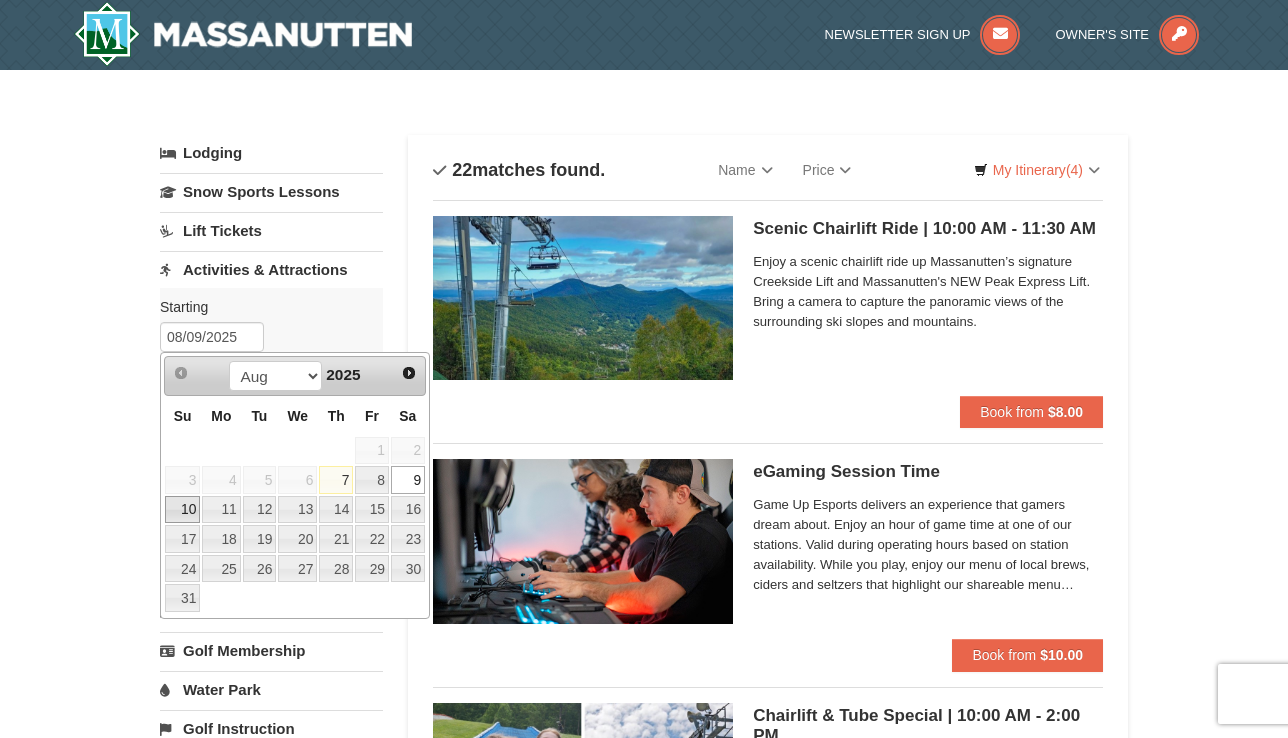 click on "10" at bounding box center [182, 510] 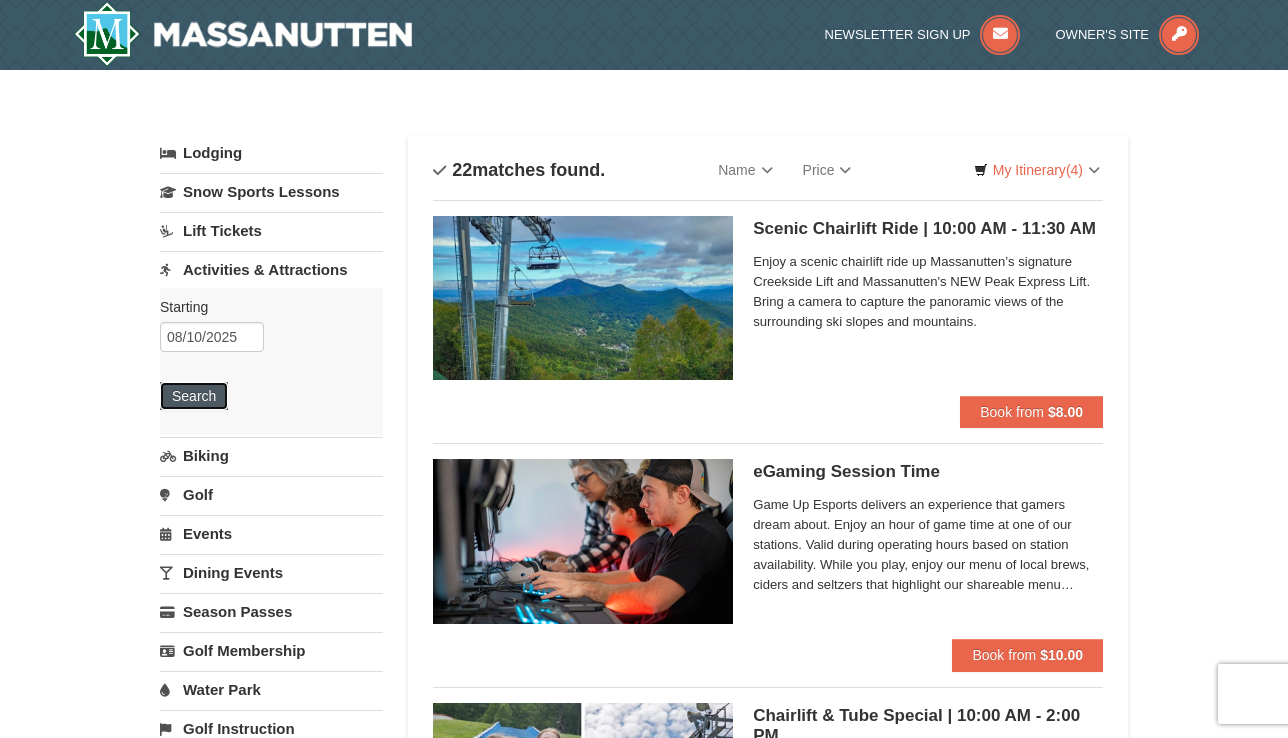 click on "Search" at bounding box center (194, 396) 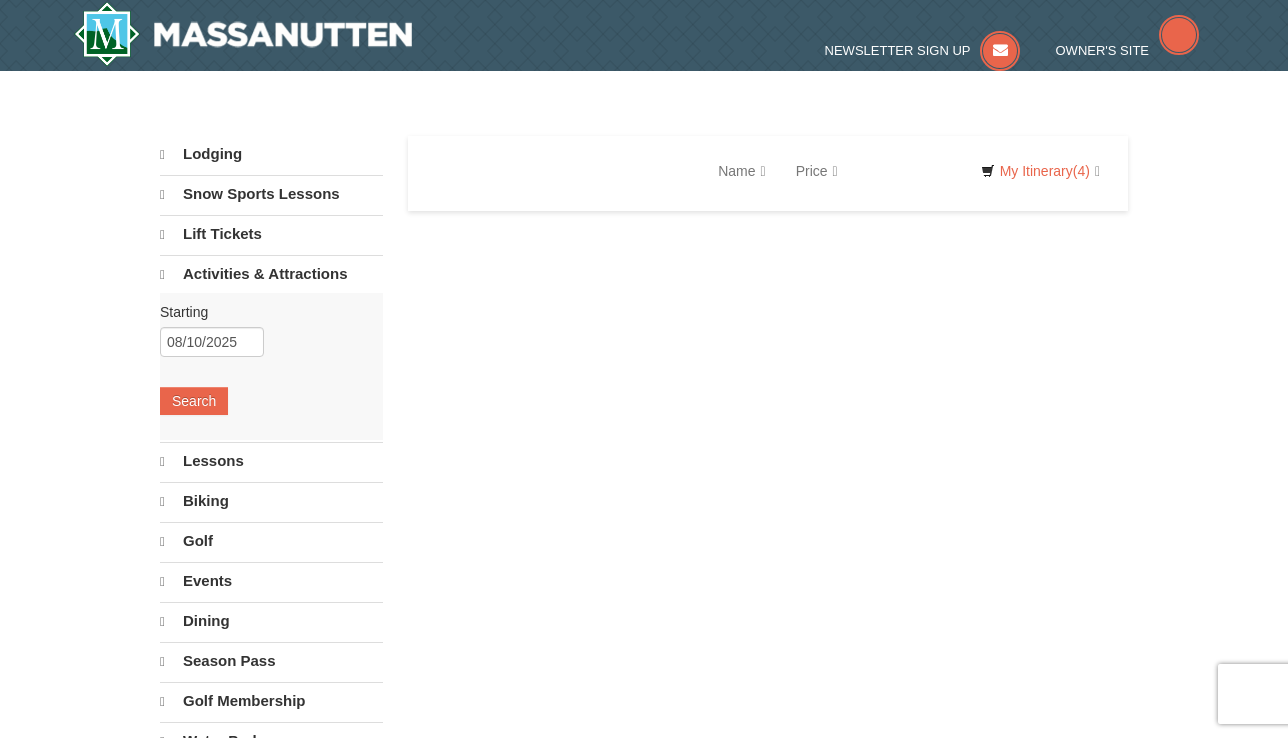 scroll, scrollTop: 0, scrollLeft: 0, axis: both 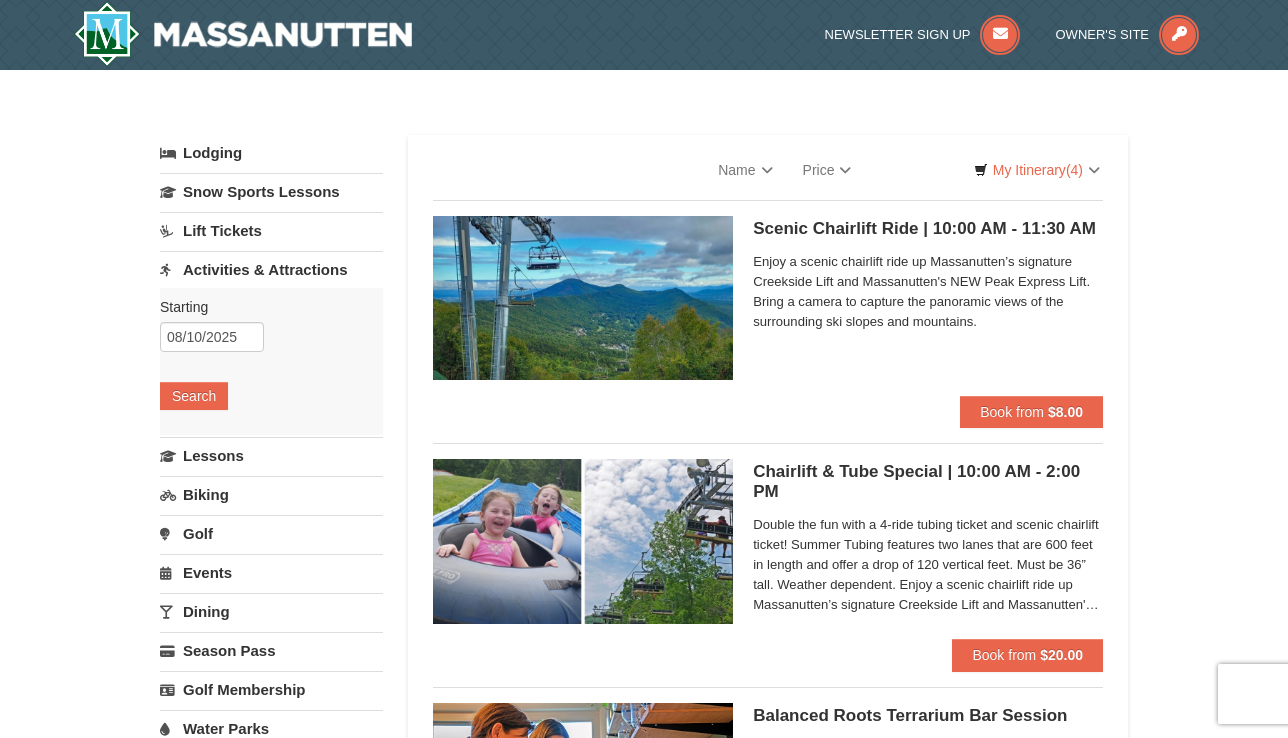 select on "8" 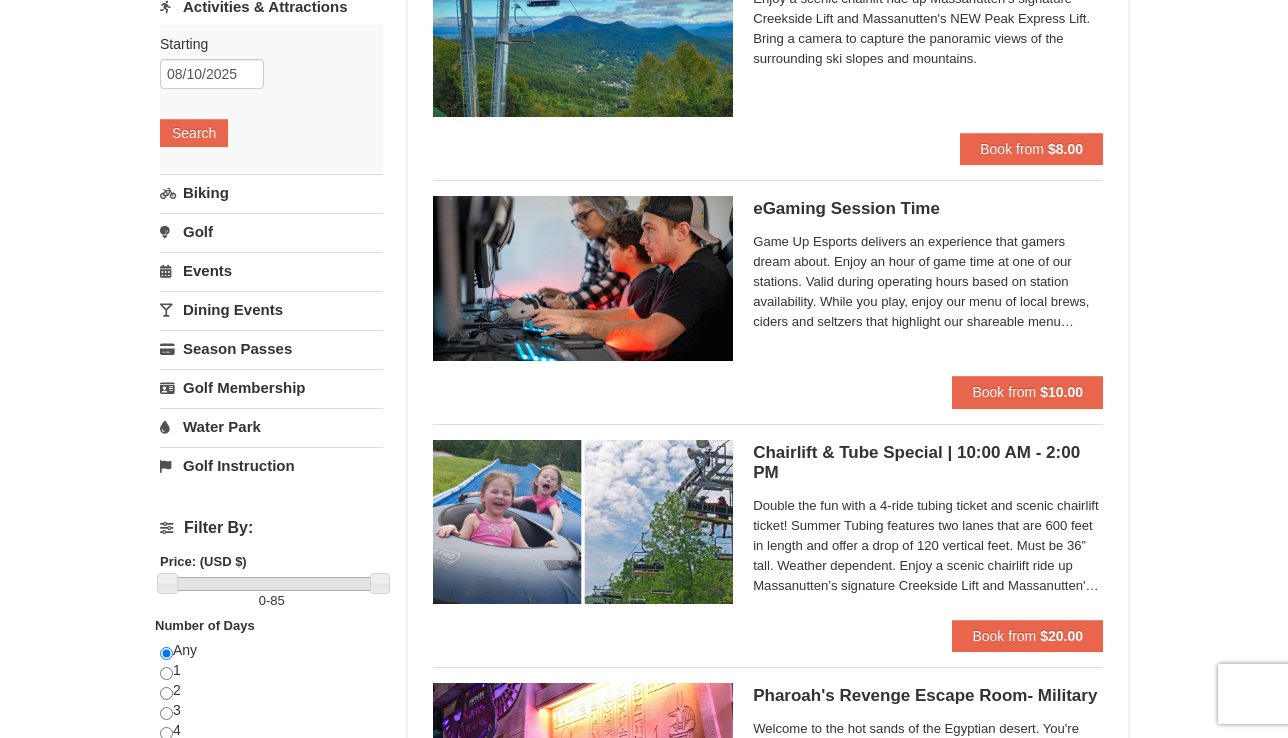 scroll, scrollTop: 273, scrollLeft: 0, axis: vertical 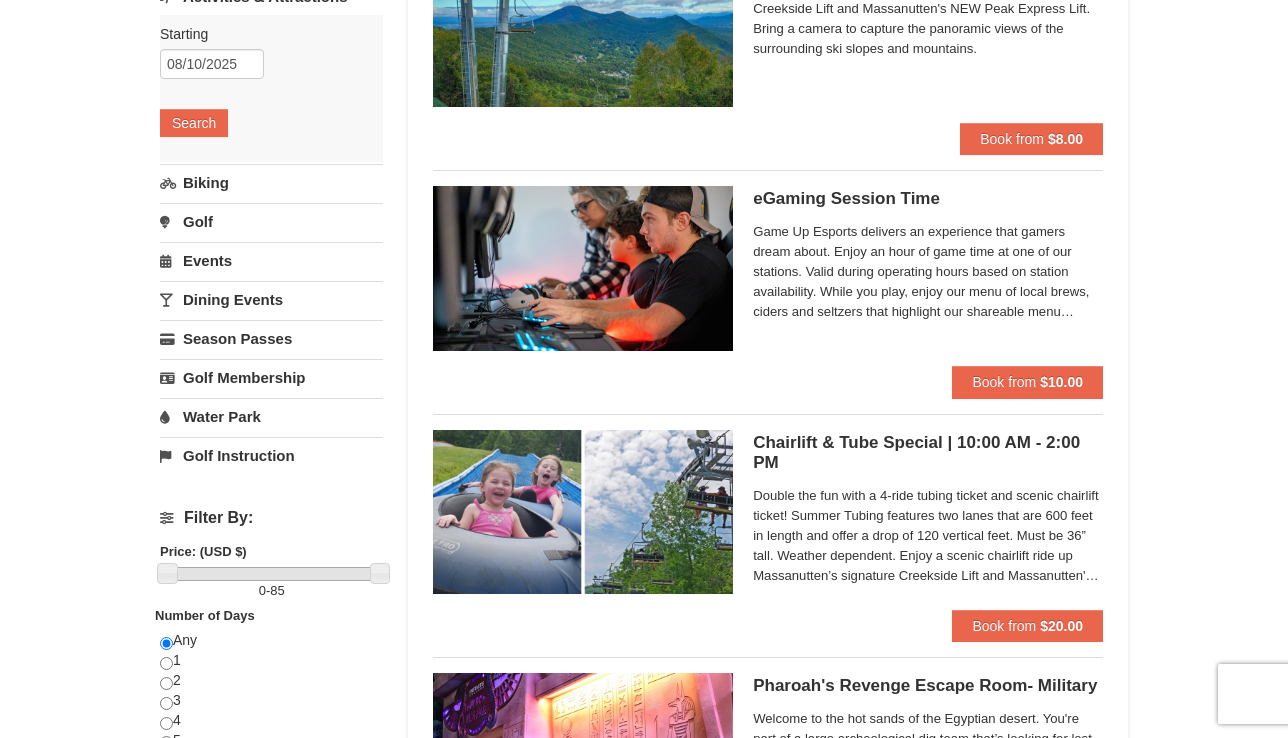 click on "×
Categories
List
Filter
My Itinerary (4)
Check Out Now
Adventure Tours
$25.00
Massanutten Family Adventure Park
Chairlift & Tube Special - Adult (Ages 13+) | 10:00 AM - 2:00 PM
8/9/2025" at bounding box center (644, 2695) 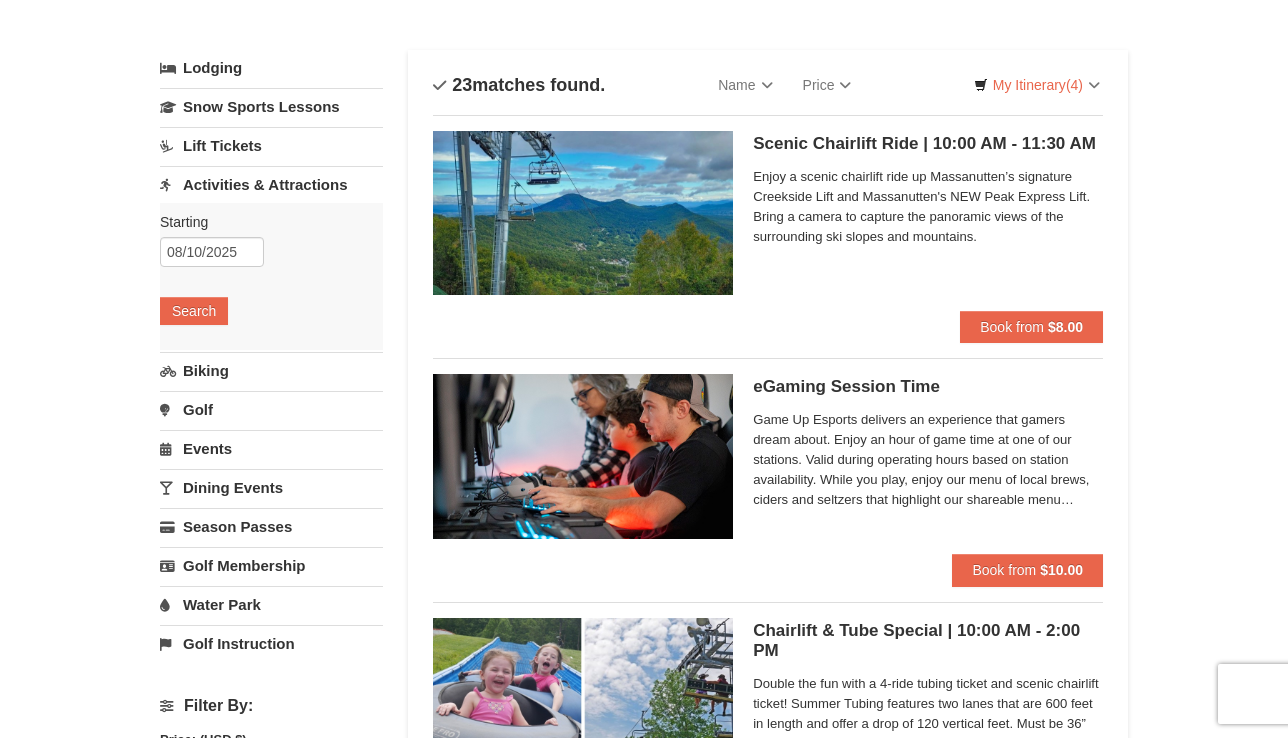 scroll, scrollTop: 86, scrollLeft: 0, axis: vertical 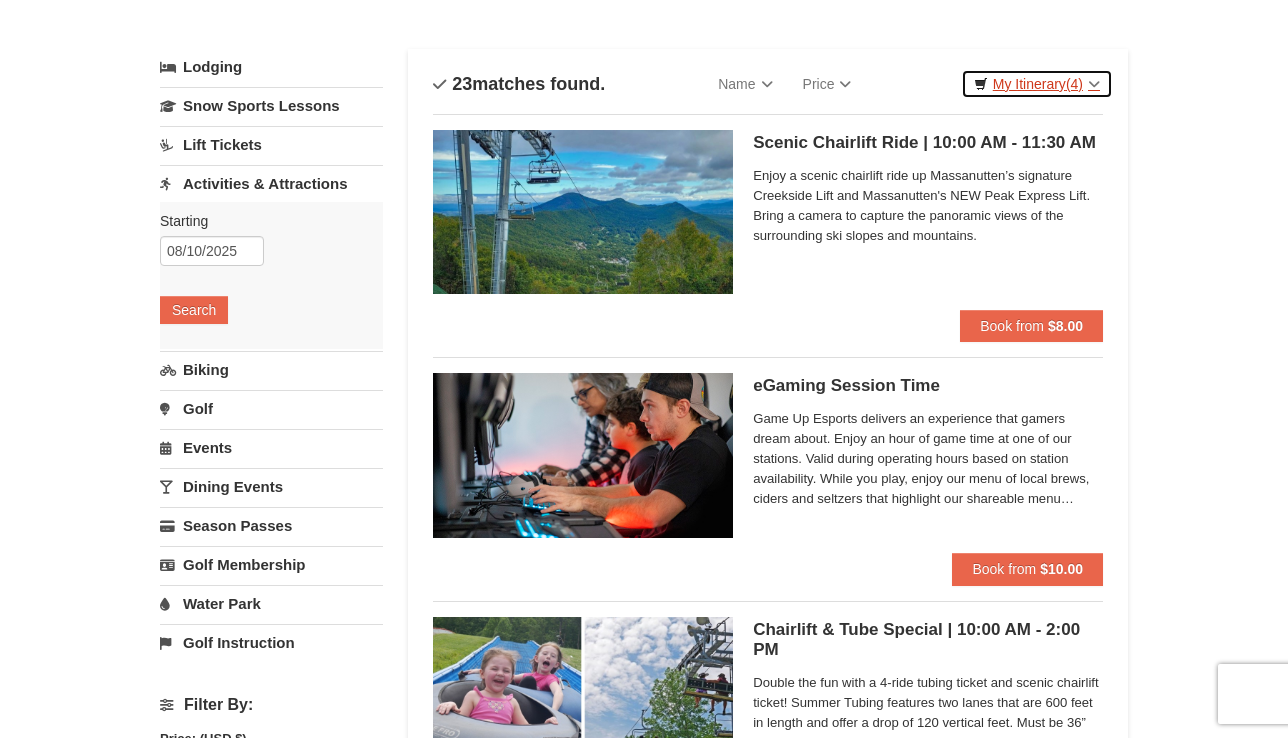 click on "My Itinerary (4)" at bounding box center [1037, 84] 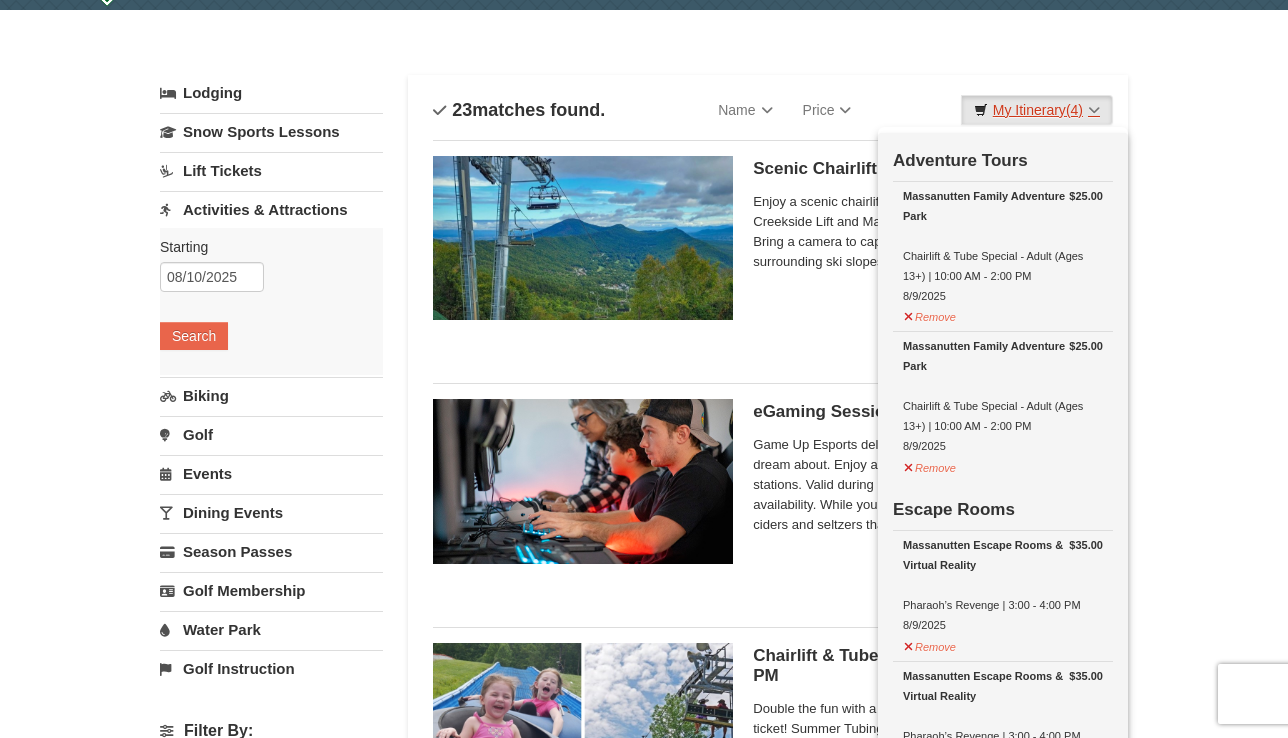 scroll, scrollTop: 0, scrollLeft: 0, axis: both 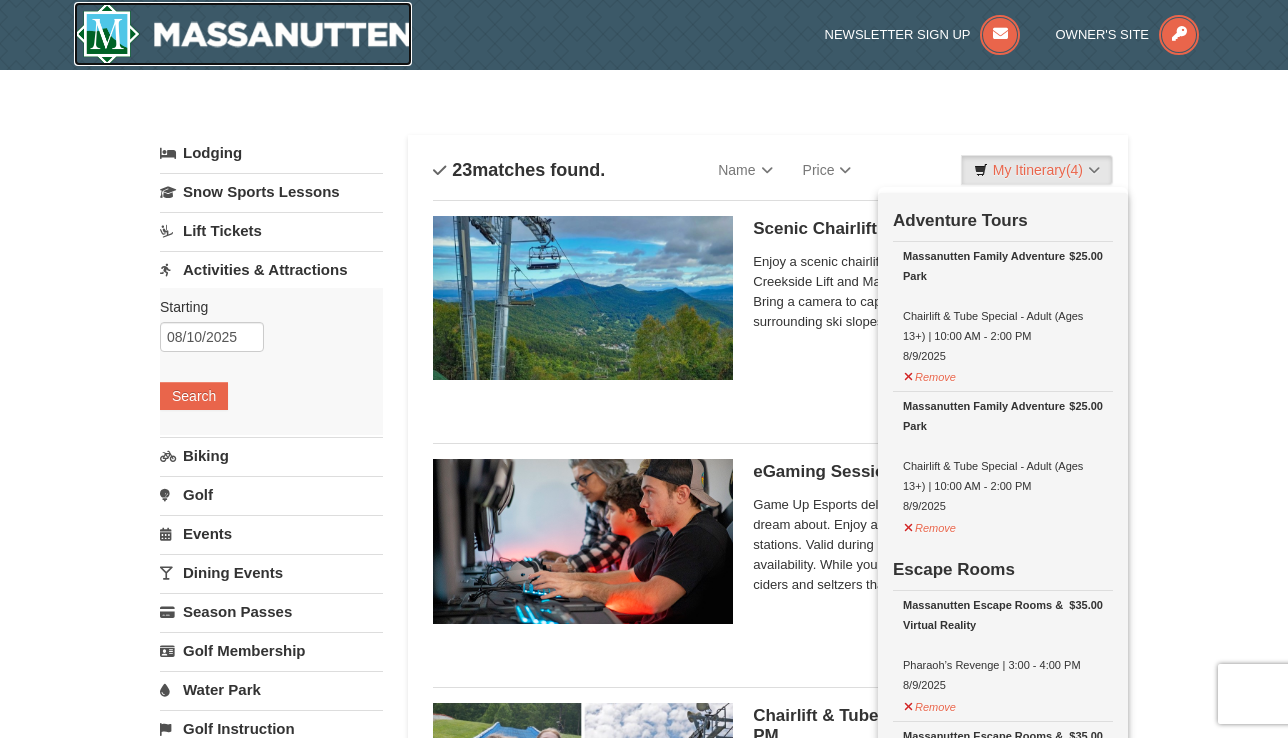 click at bounding box center (243, 34) 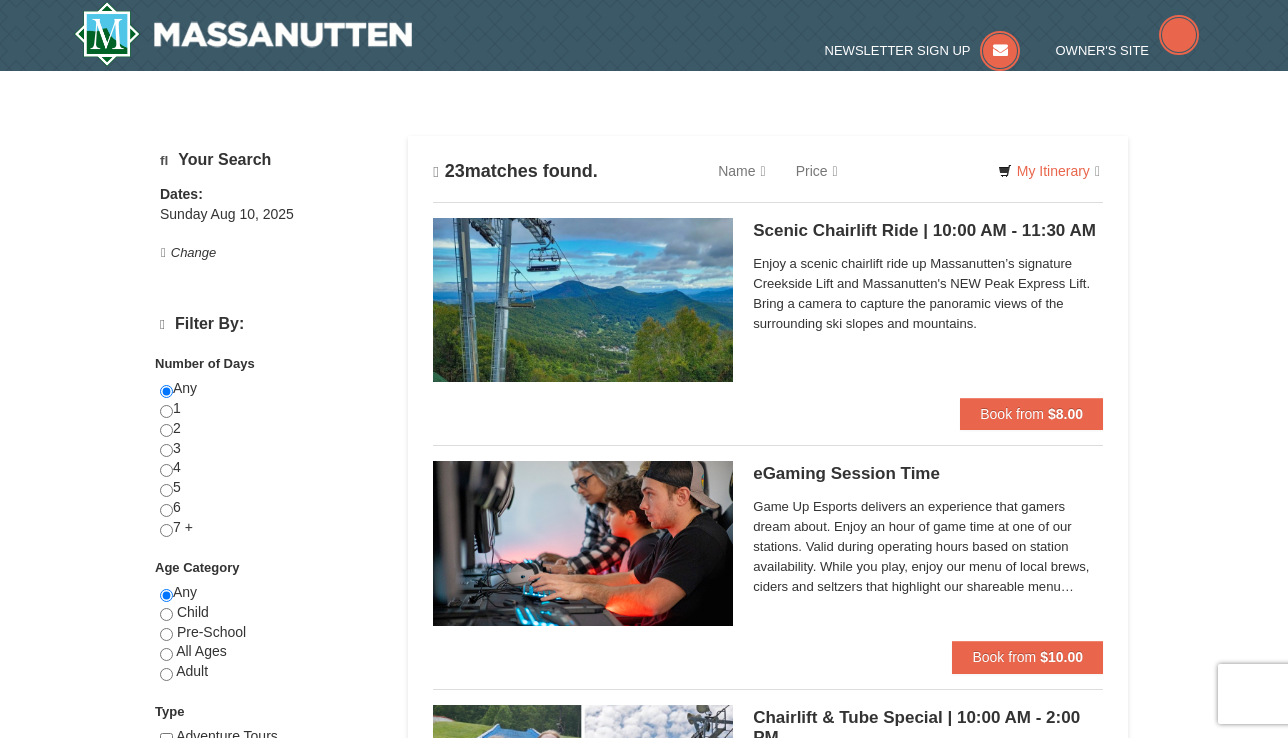 scroll, scrollTop: 0, scrollLeft: 0, axis: both 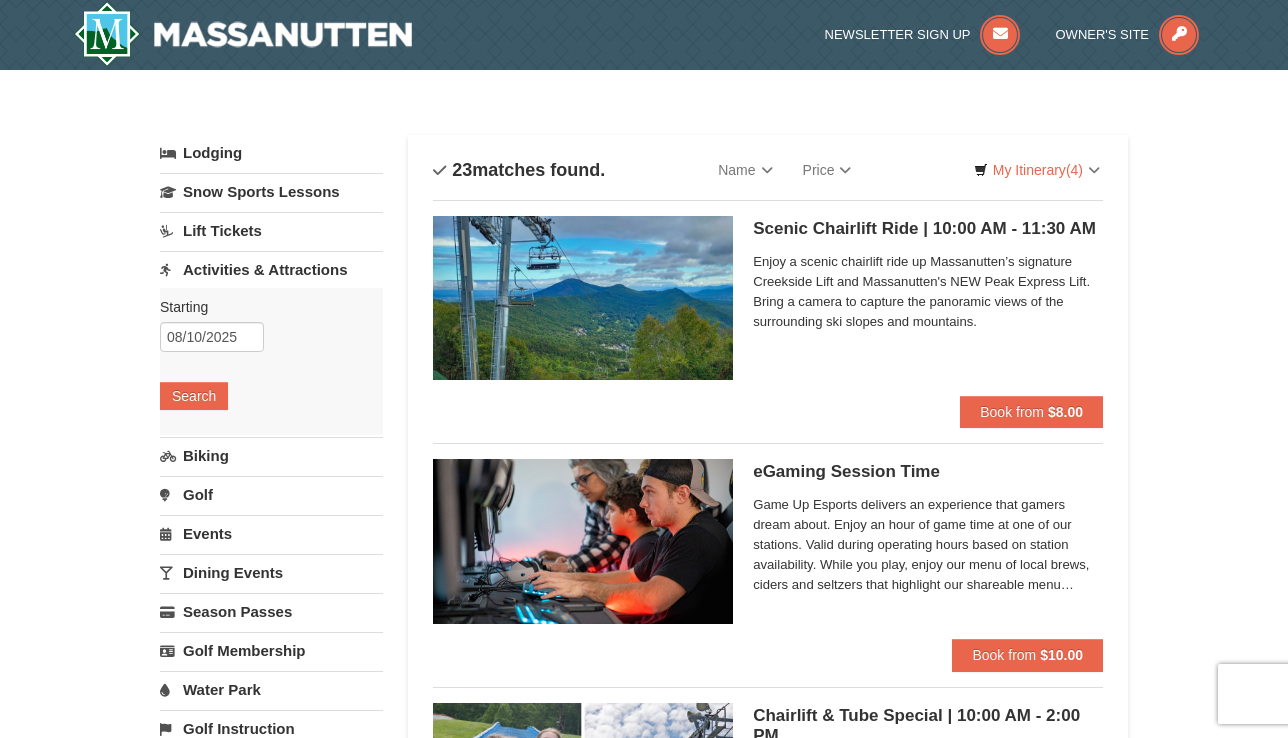 click on "×
Categories
List
Filter
My Itinerary (4)
Check Out Now
Adventure Tours
$25.00
Massanutten Family Adventure Park
Chairlift & Tube Special - Adult (Ages 13+) | 10:00 AM - 2:00 PM
8/9/2025" at bounding box center (644, 2968) 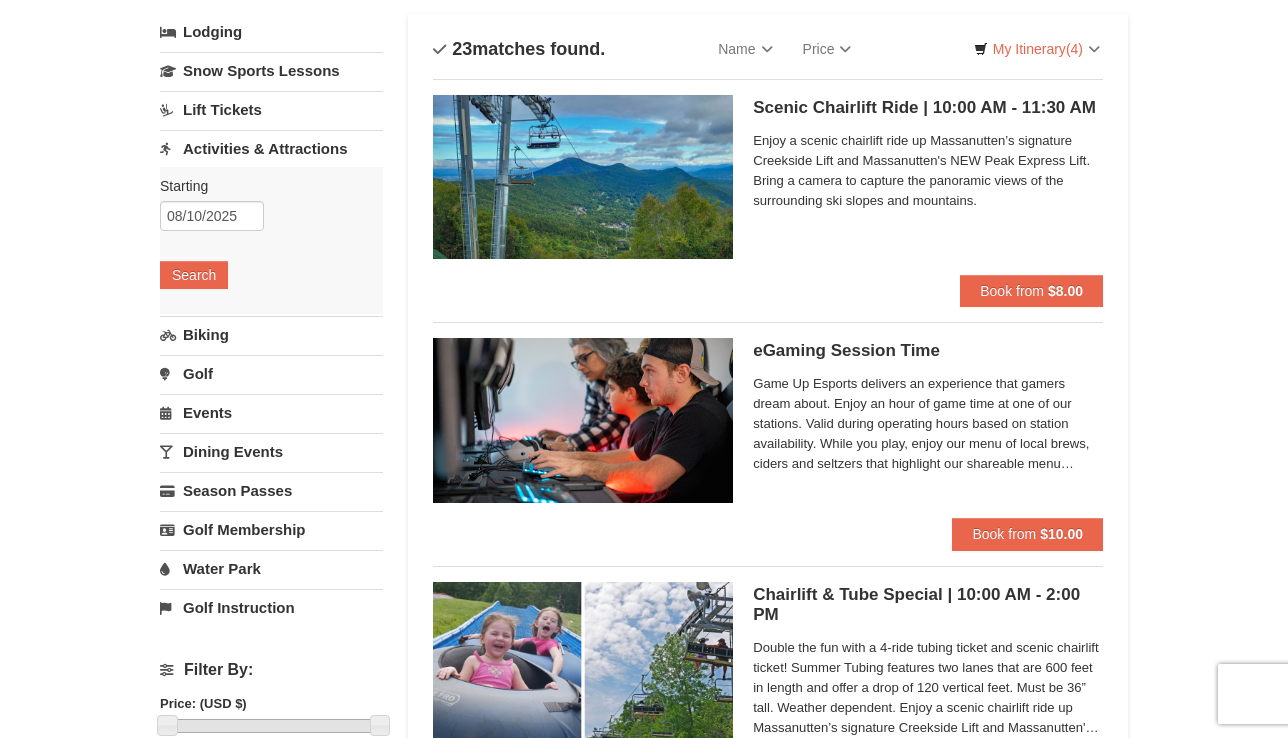 scroll, scrollTop: 0, scrollLeft: 0, axis: both 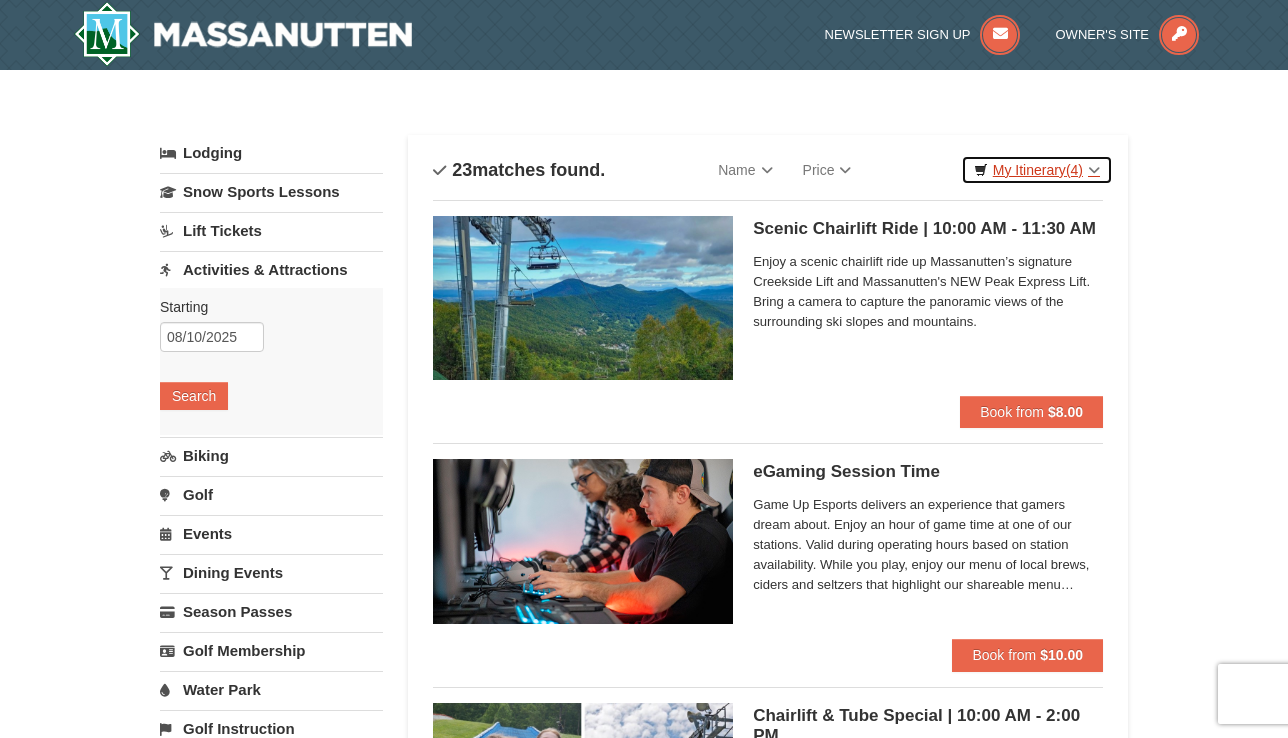 click on "My Itinerary (4)" at bounding box center [1037, 170] 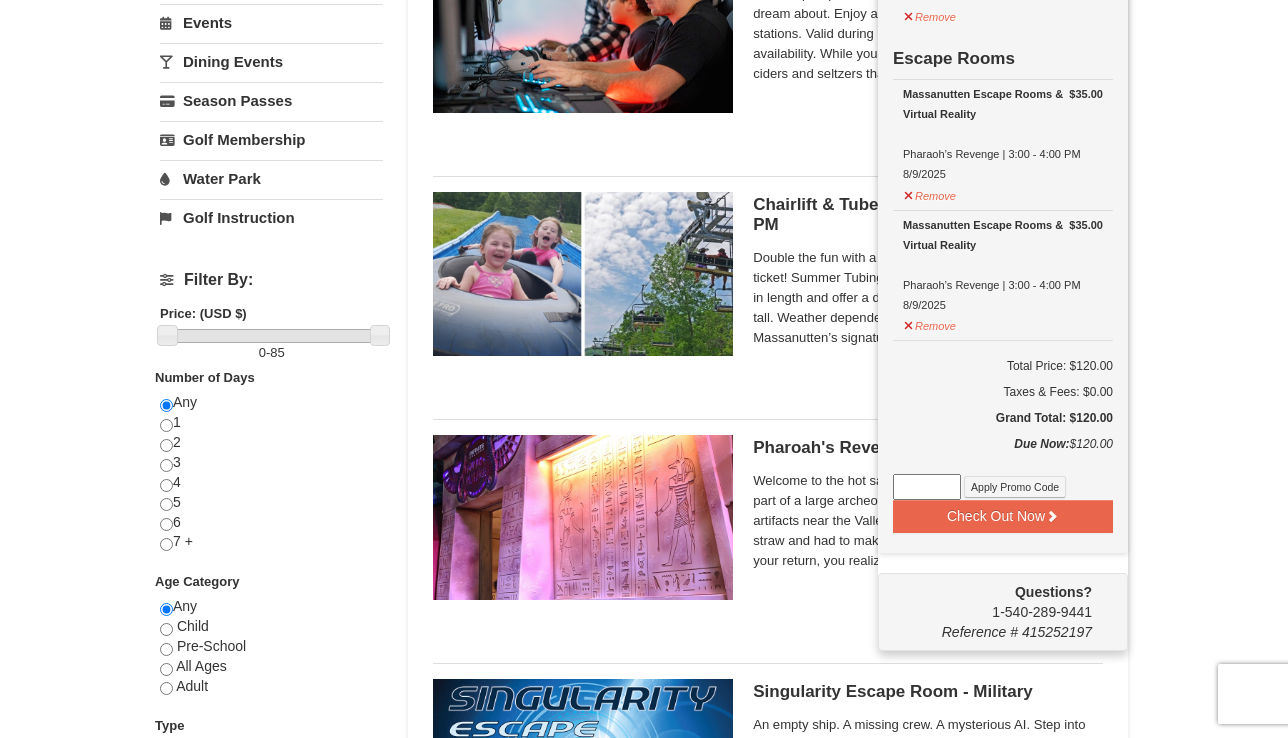 scroll, scrollTop: 519, scrollLeft: 0, axis: vertical 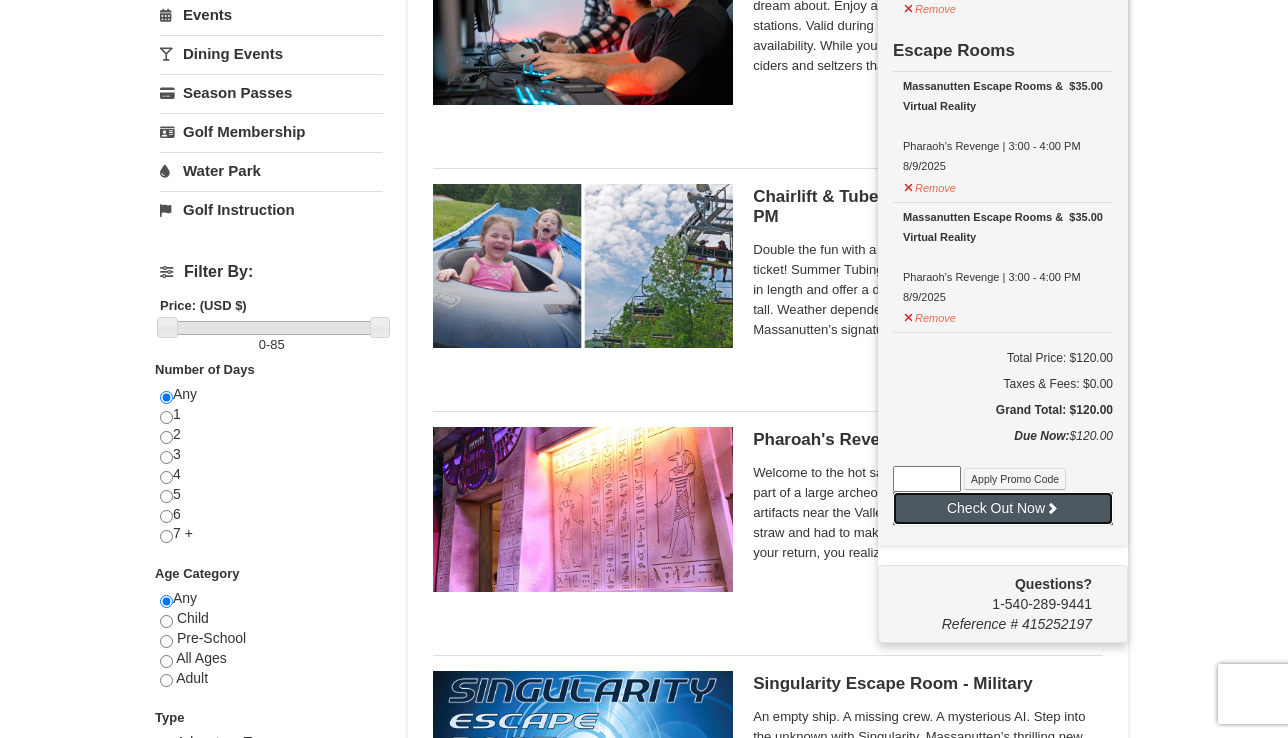 click on "Check Out Now" at bounding box center [1003, 508] 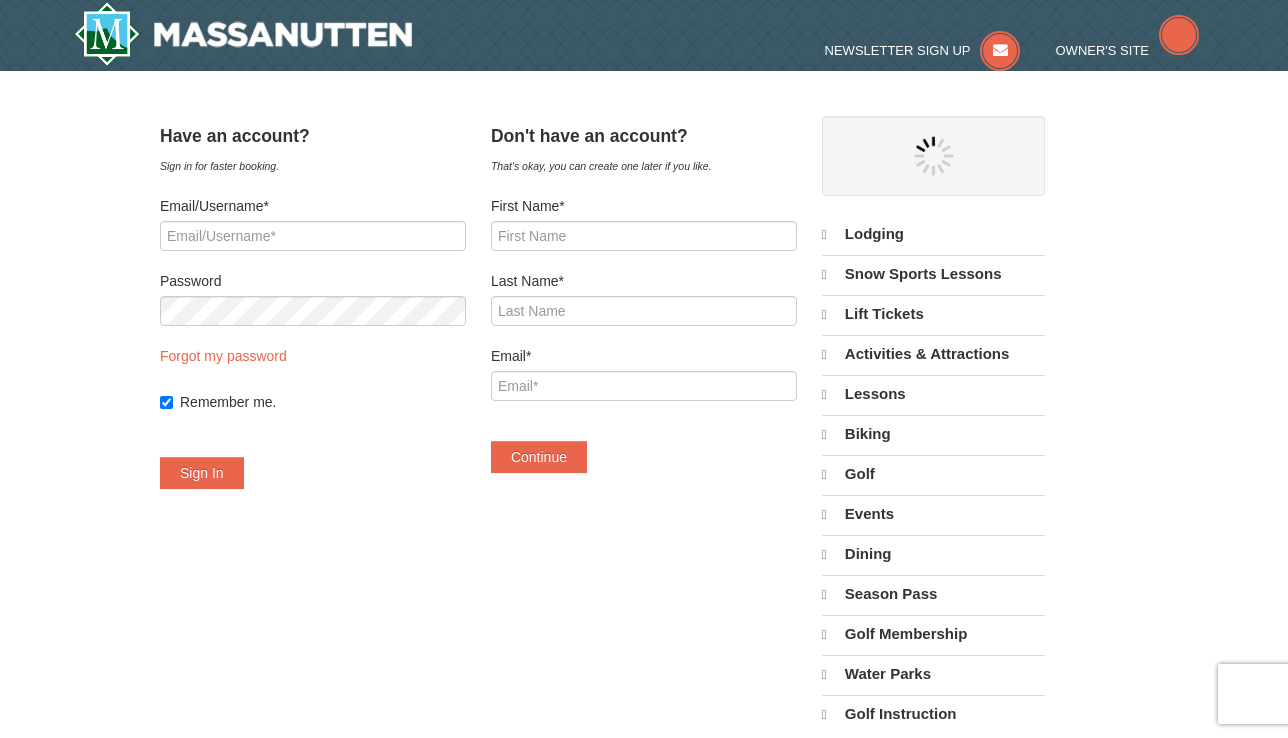 scroll, scrollTop: 0, scrollLeft: 0, axis: both 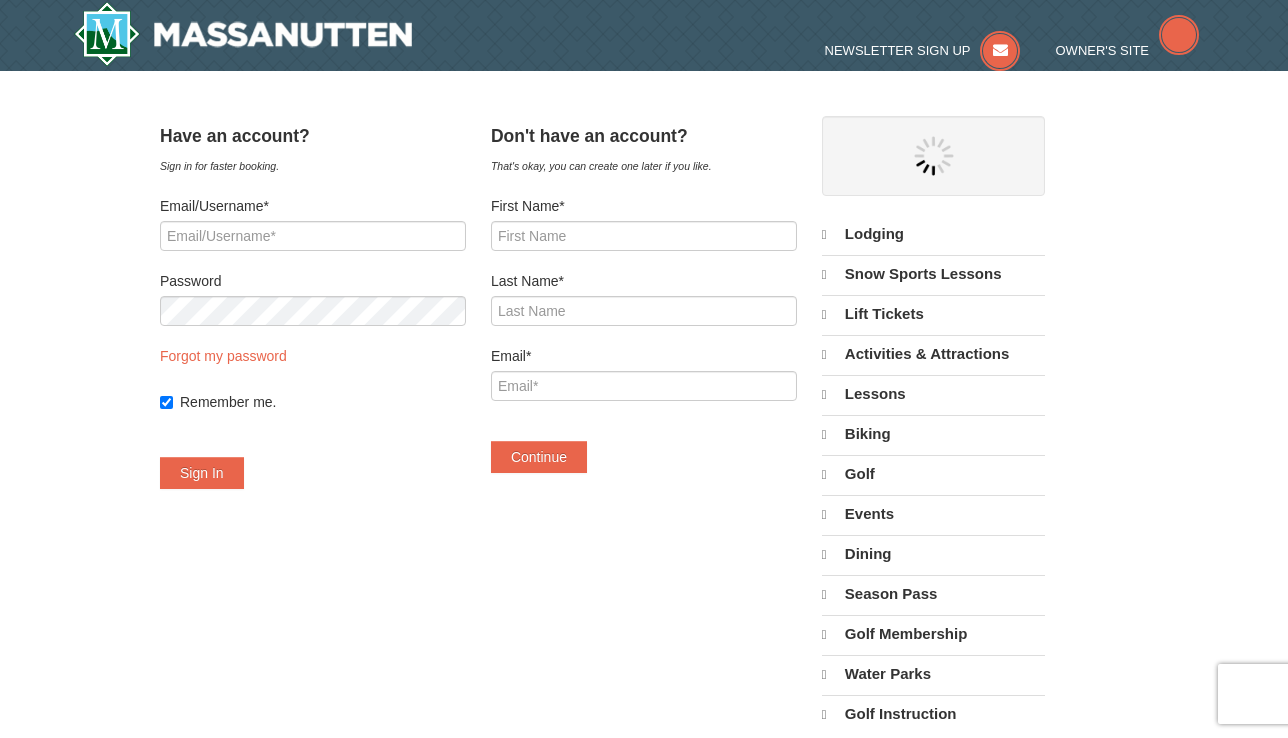 select on "8" 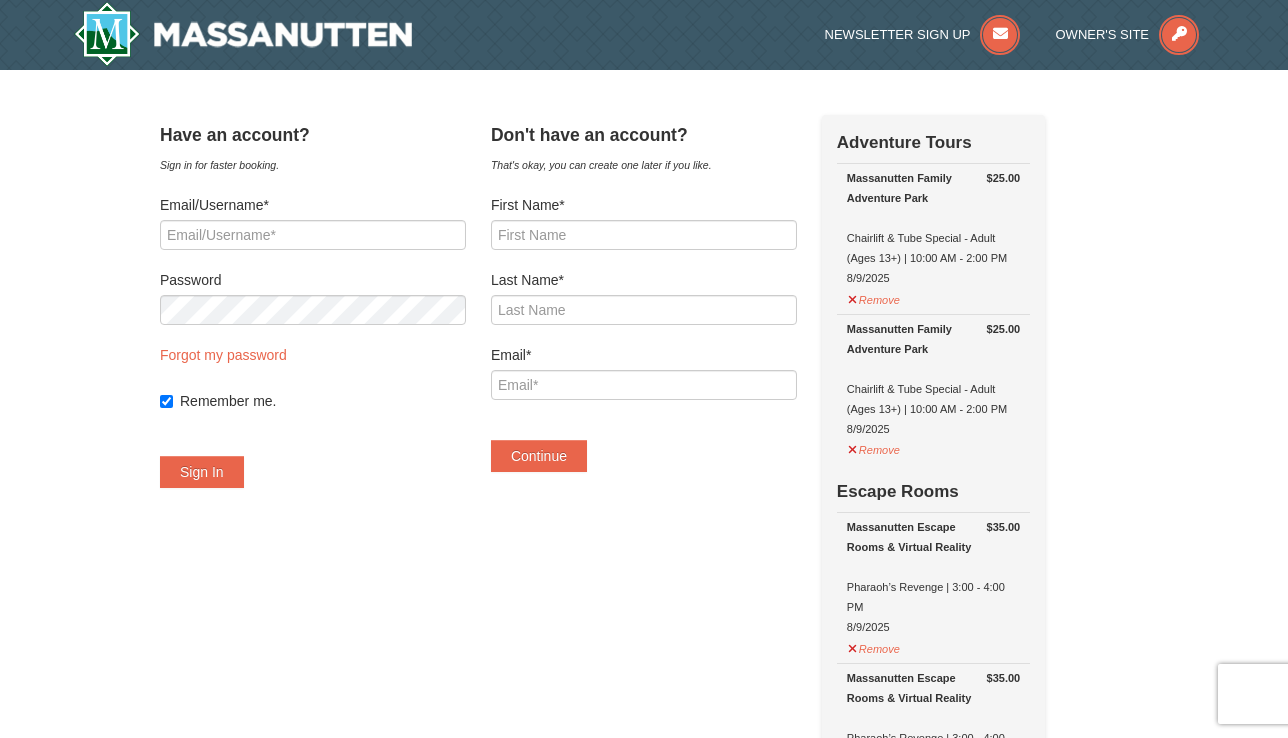 select on "8" 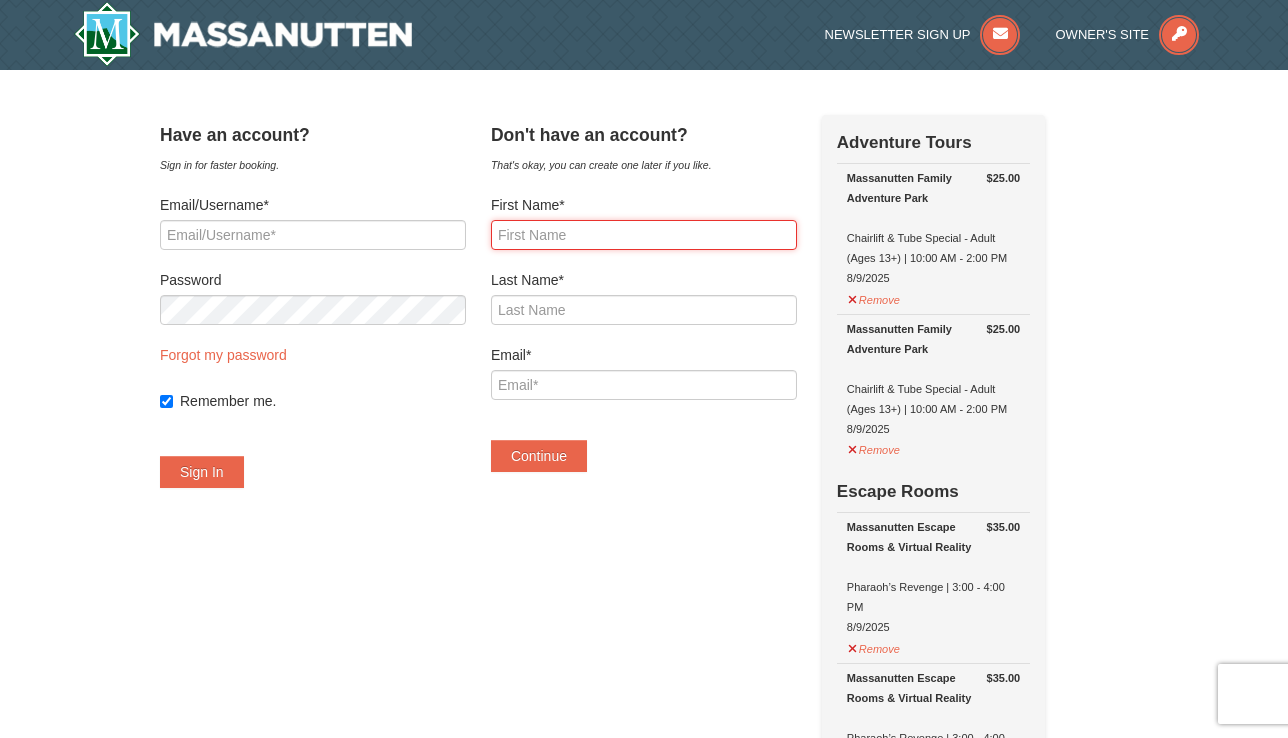 click on "First Name*" at bounding box center [644, 235] 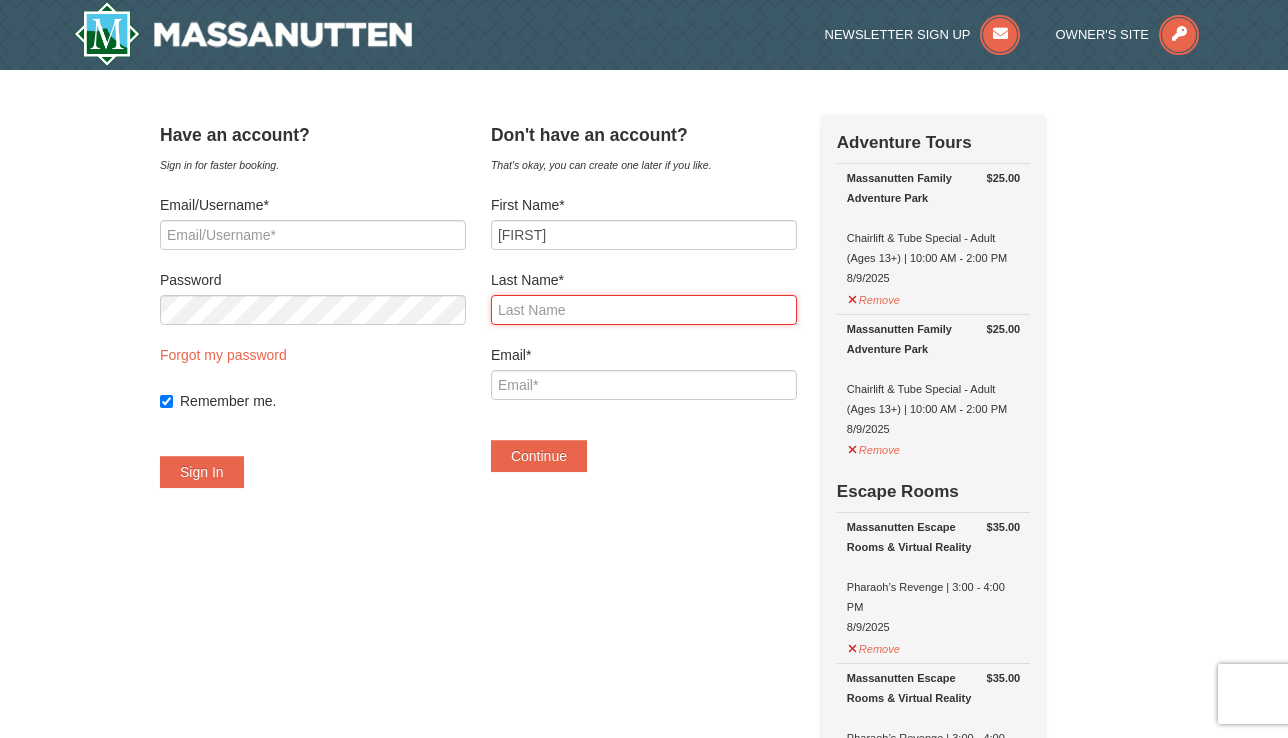 type on "[LAST]" 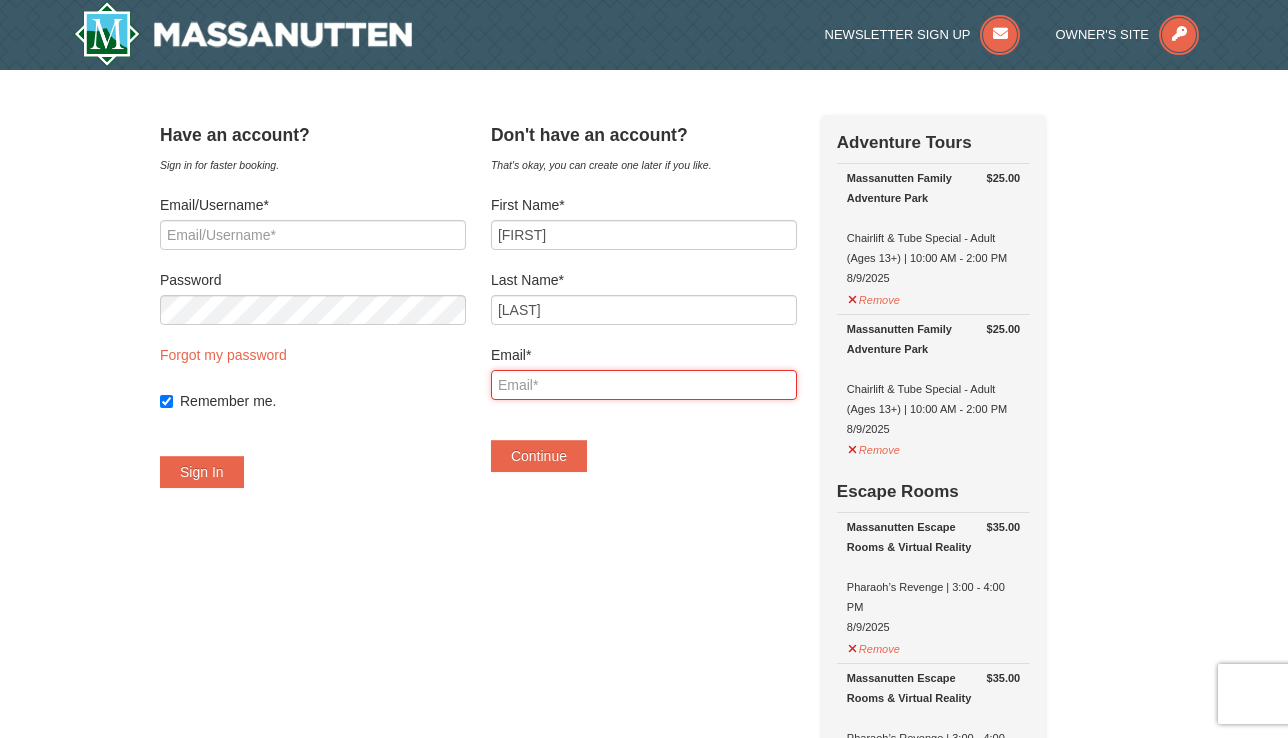 type on "[EMAIL]" 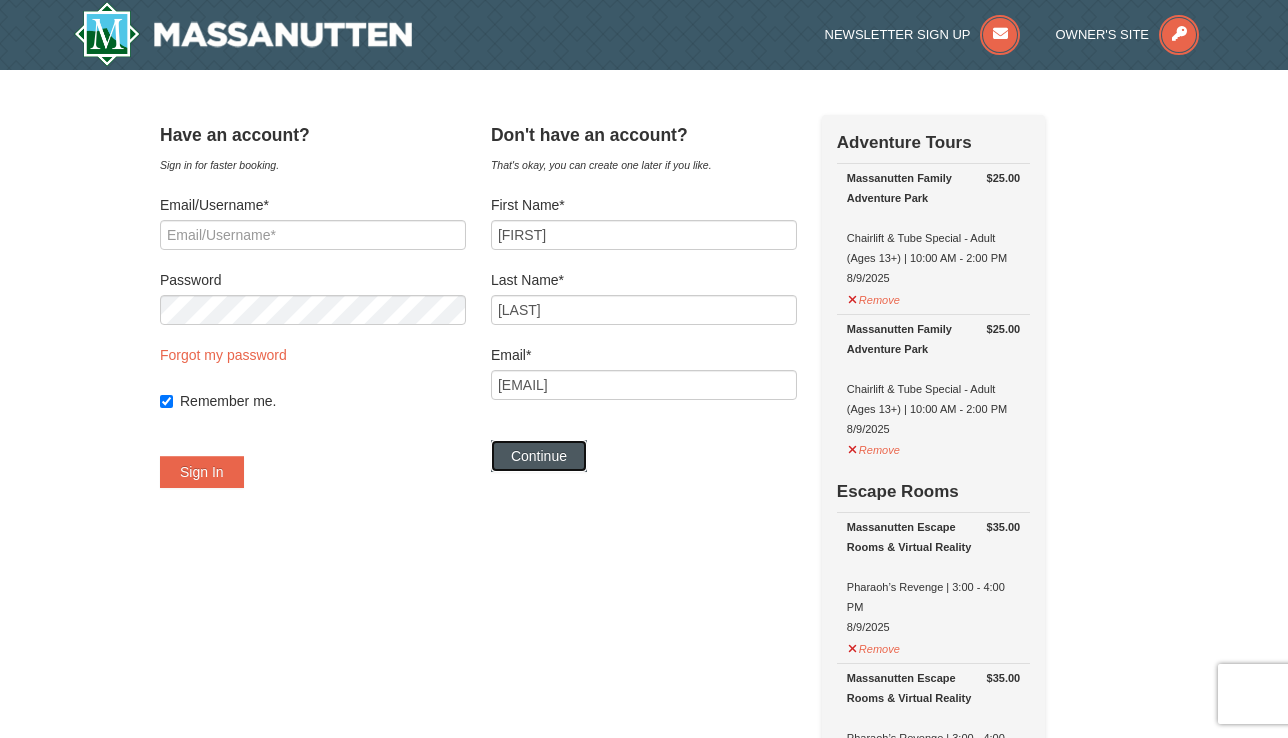 click on "Continue" at bounding box center (539, 456) 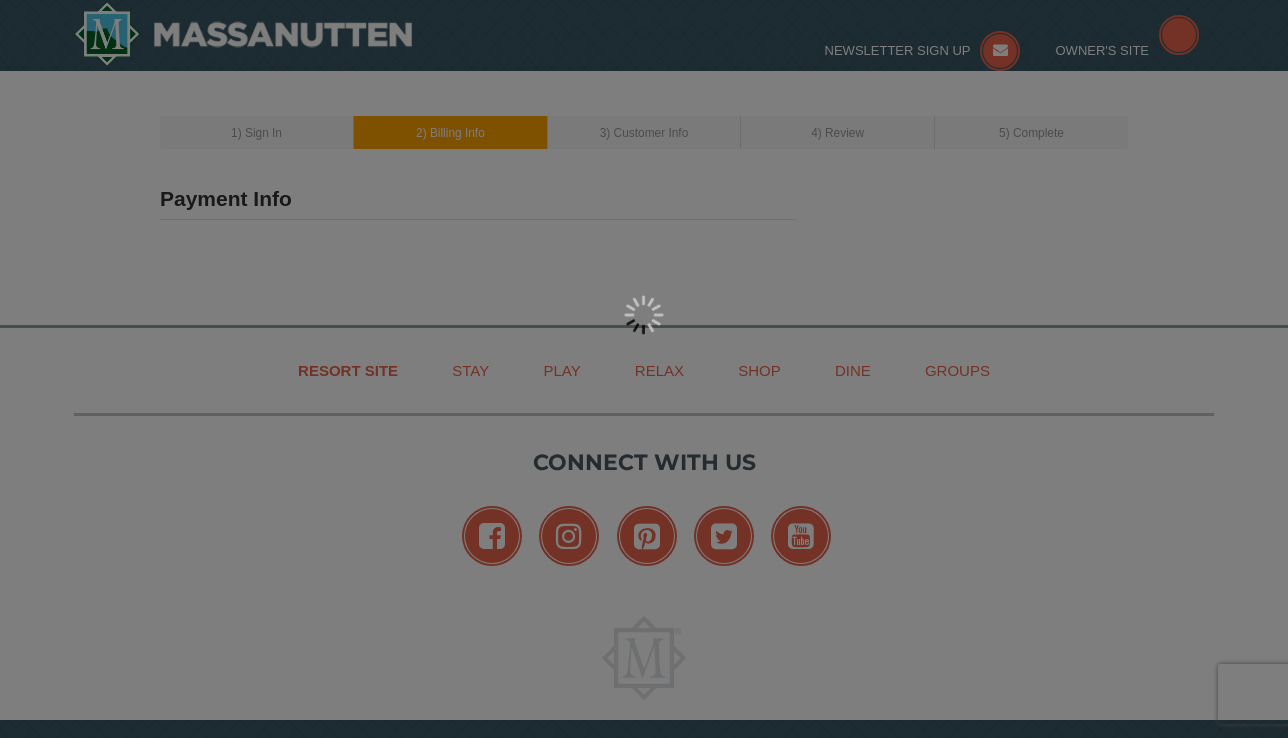 scroll, scrollTop: 0, scrollLeft: 0, axis: both 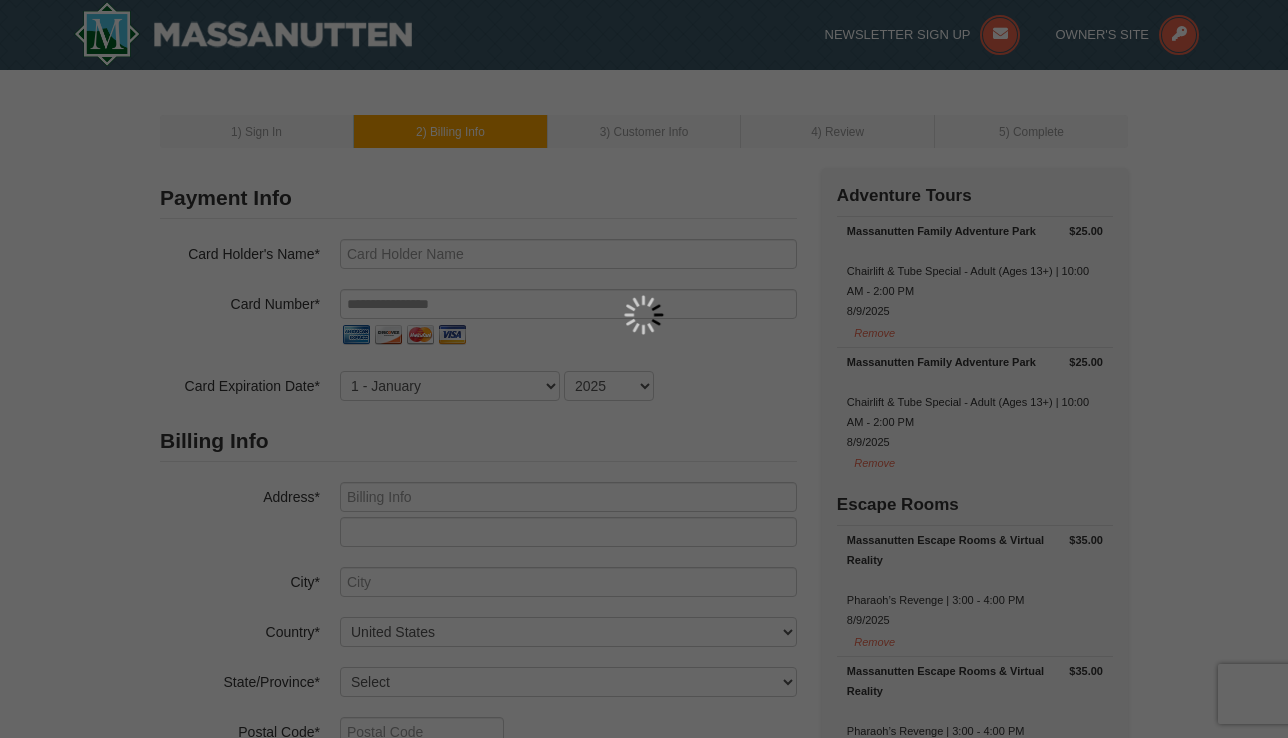 type on "[FIRST] [LAST]" 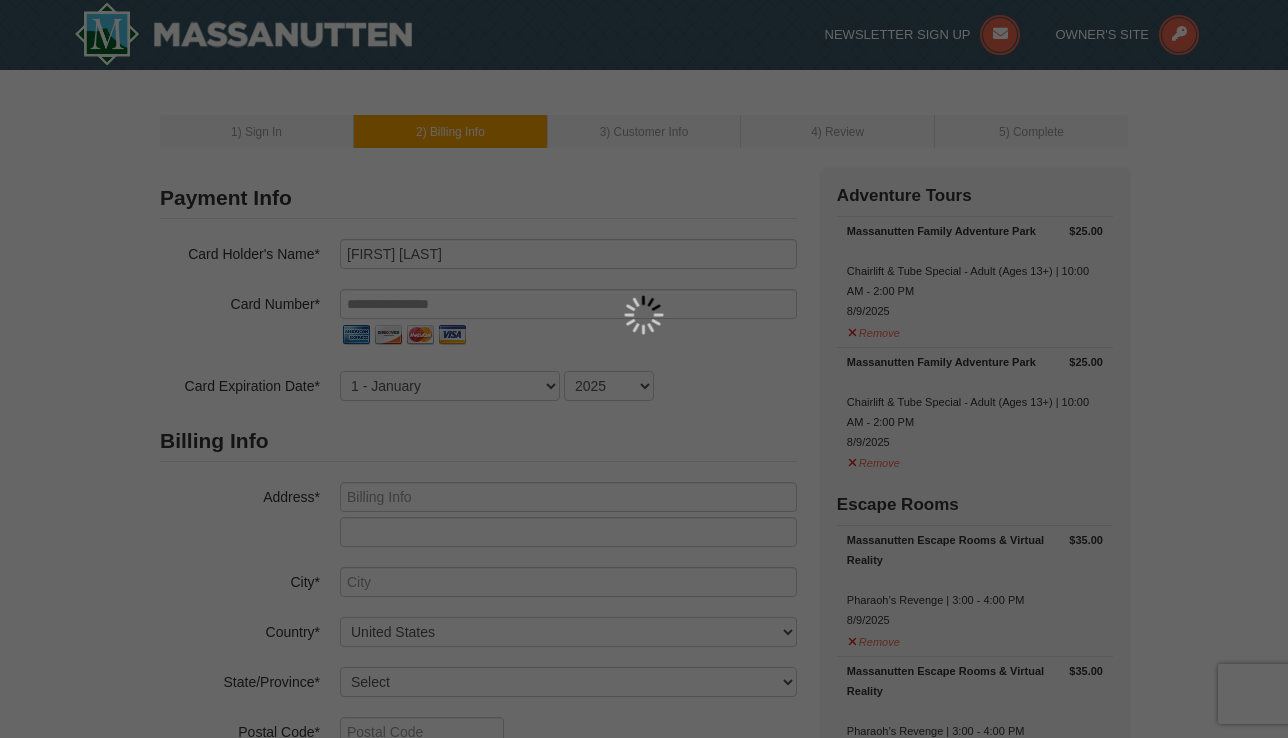 type on "[EMAIL]" 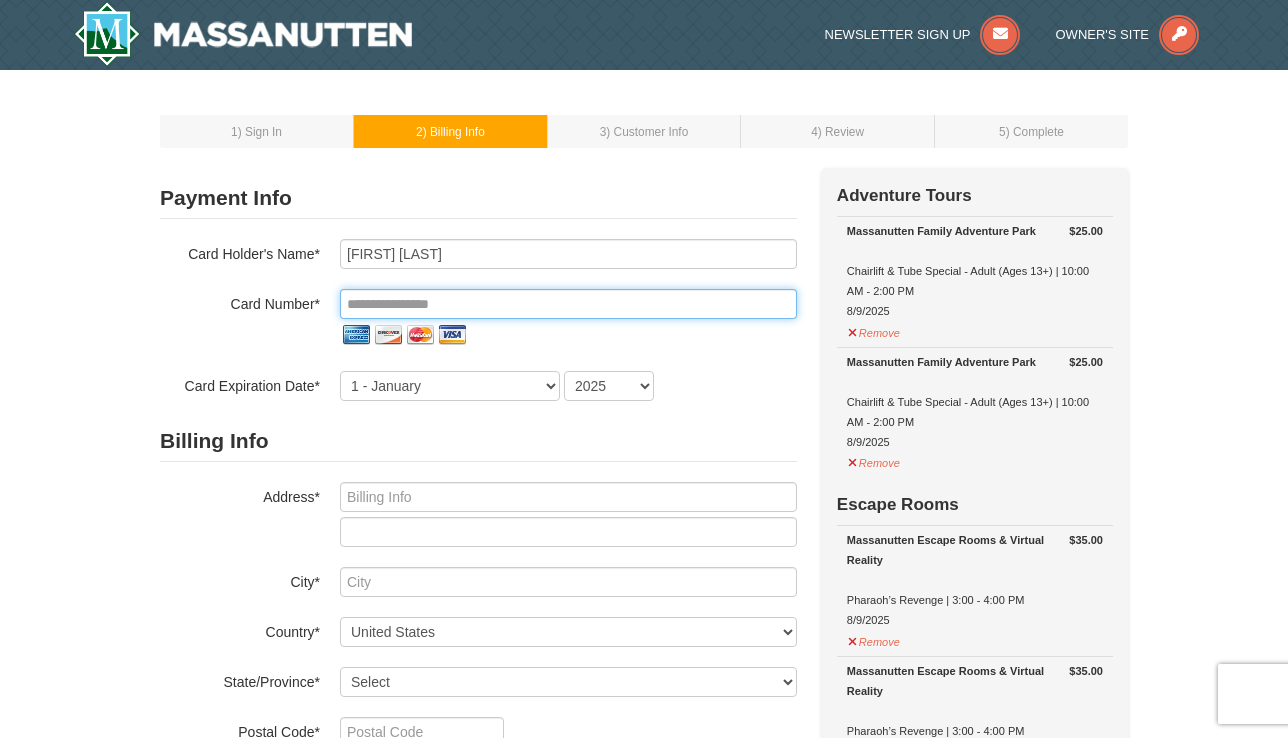 click at bounding box center [568, 304] 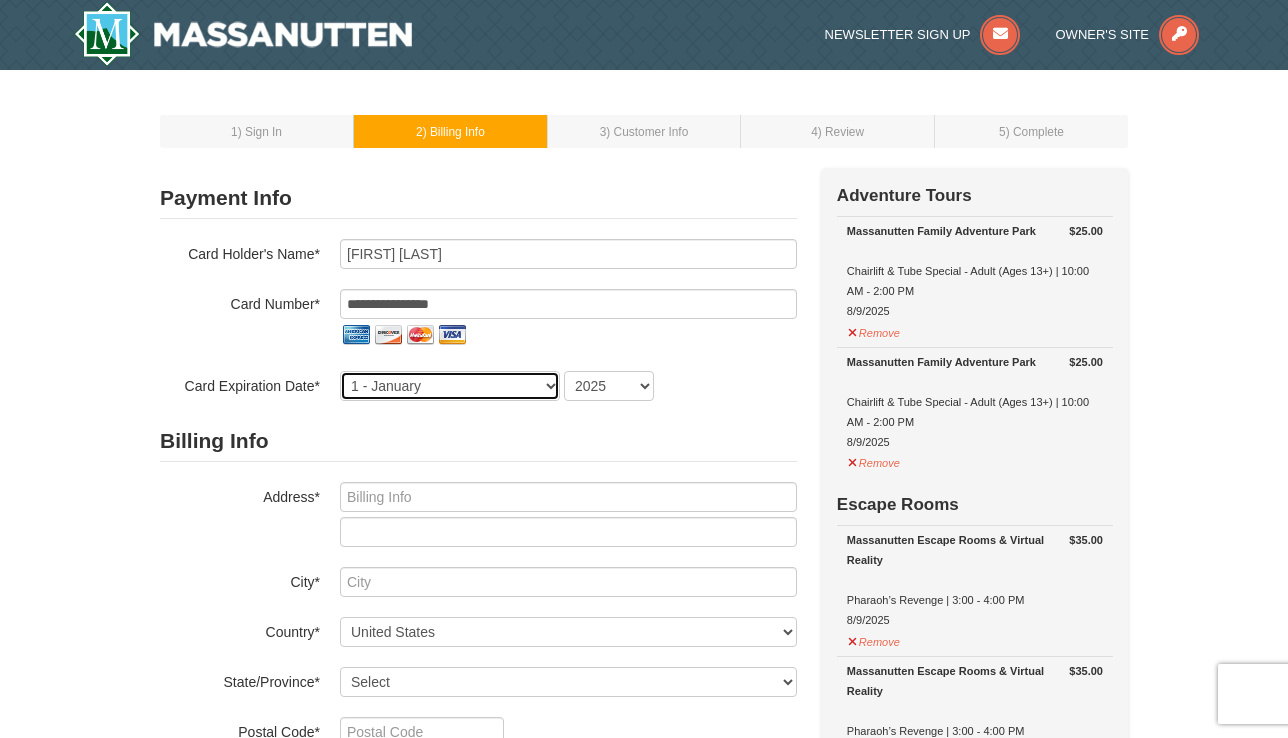 select on "6" 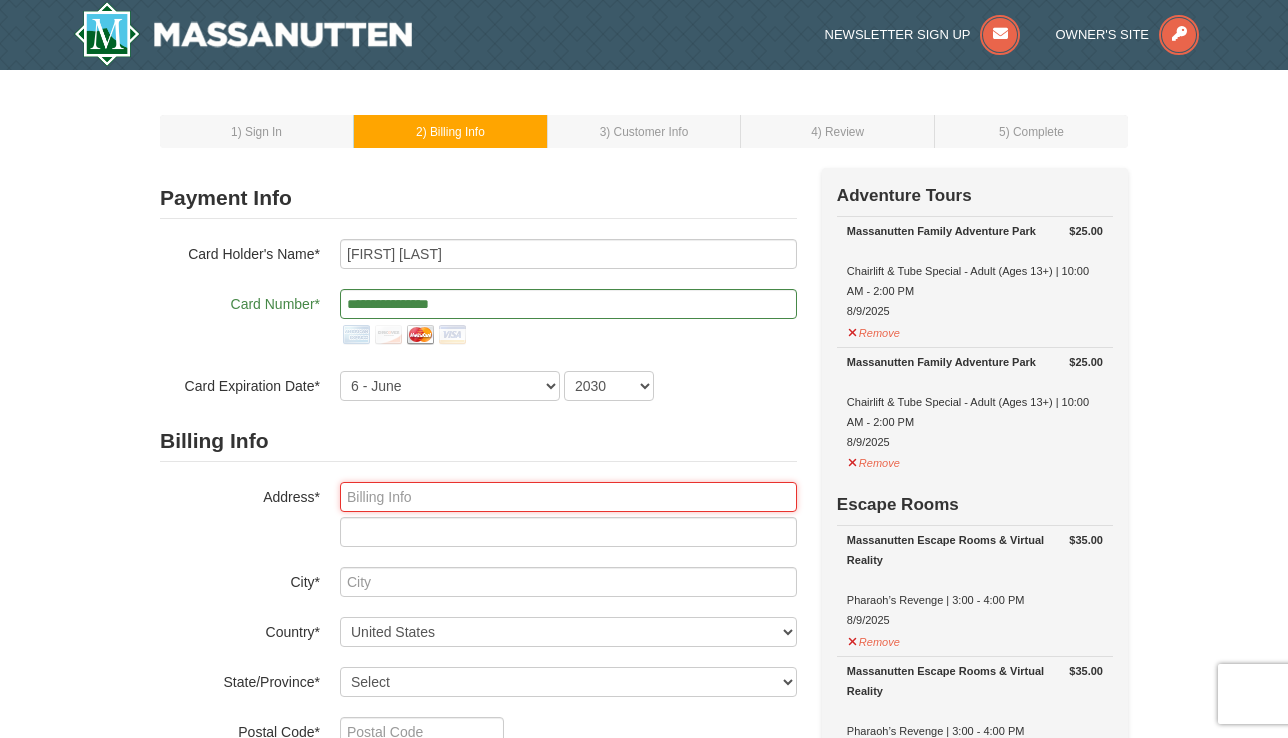 click at bounding box center [568, 497] 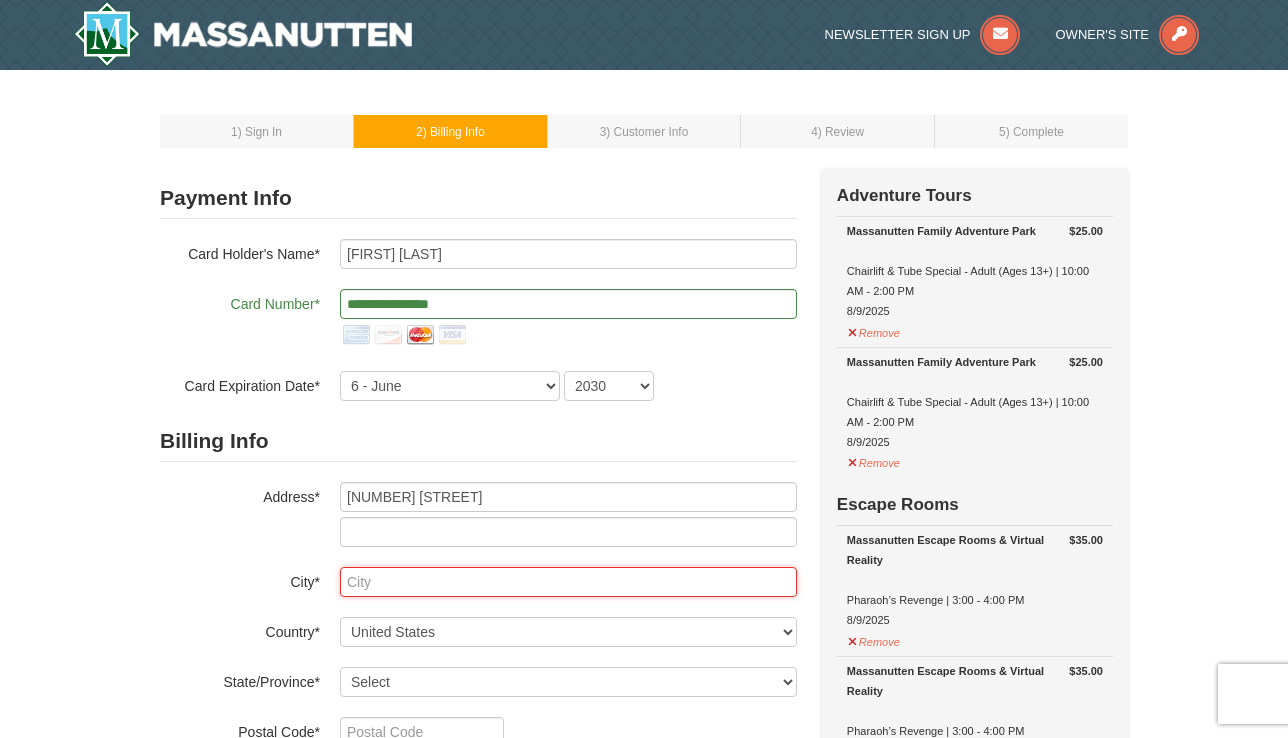 type on "[REGION]" 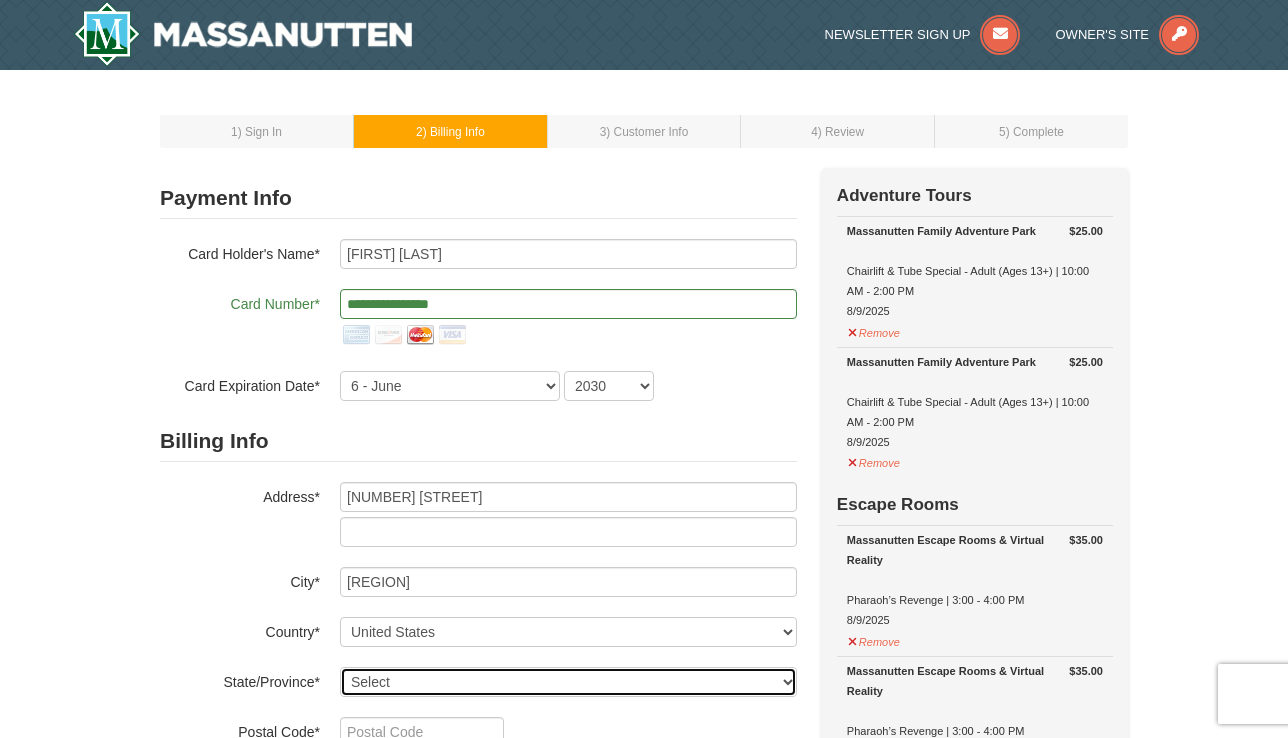select on "VA" 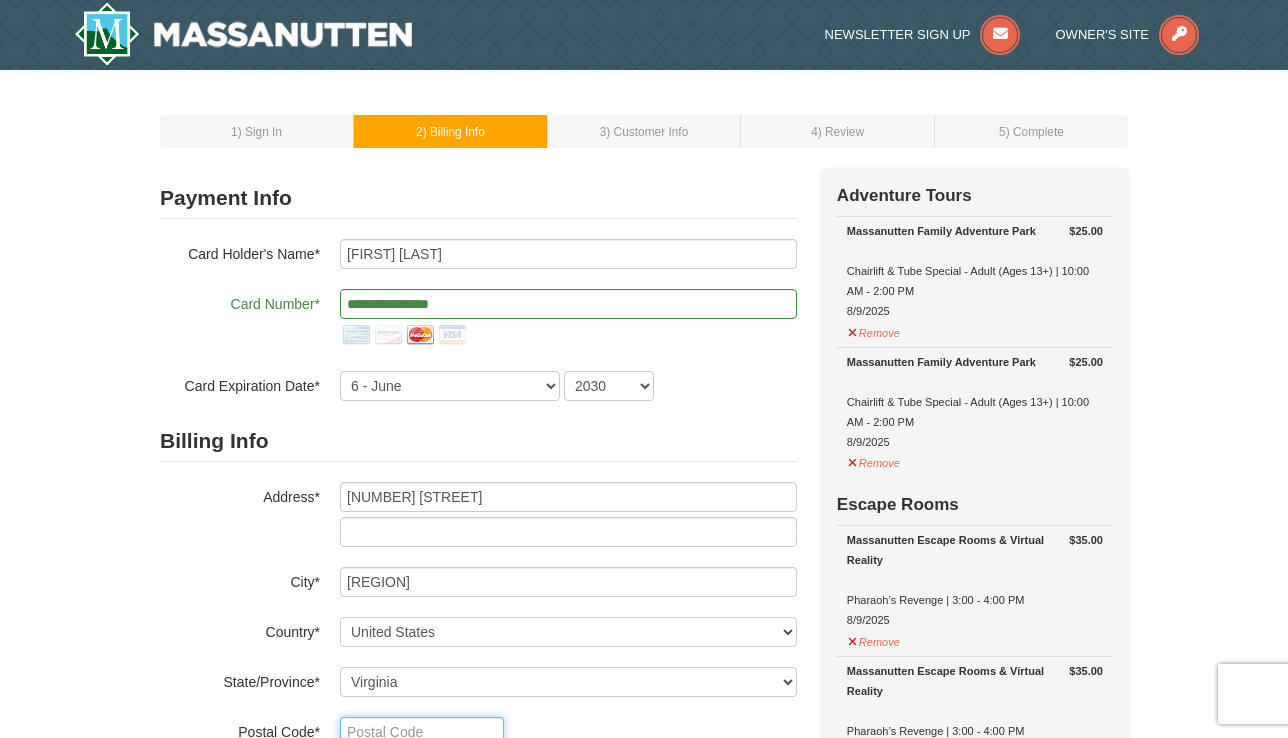 type on "22989" 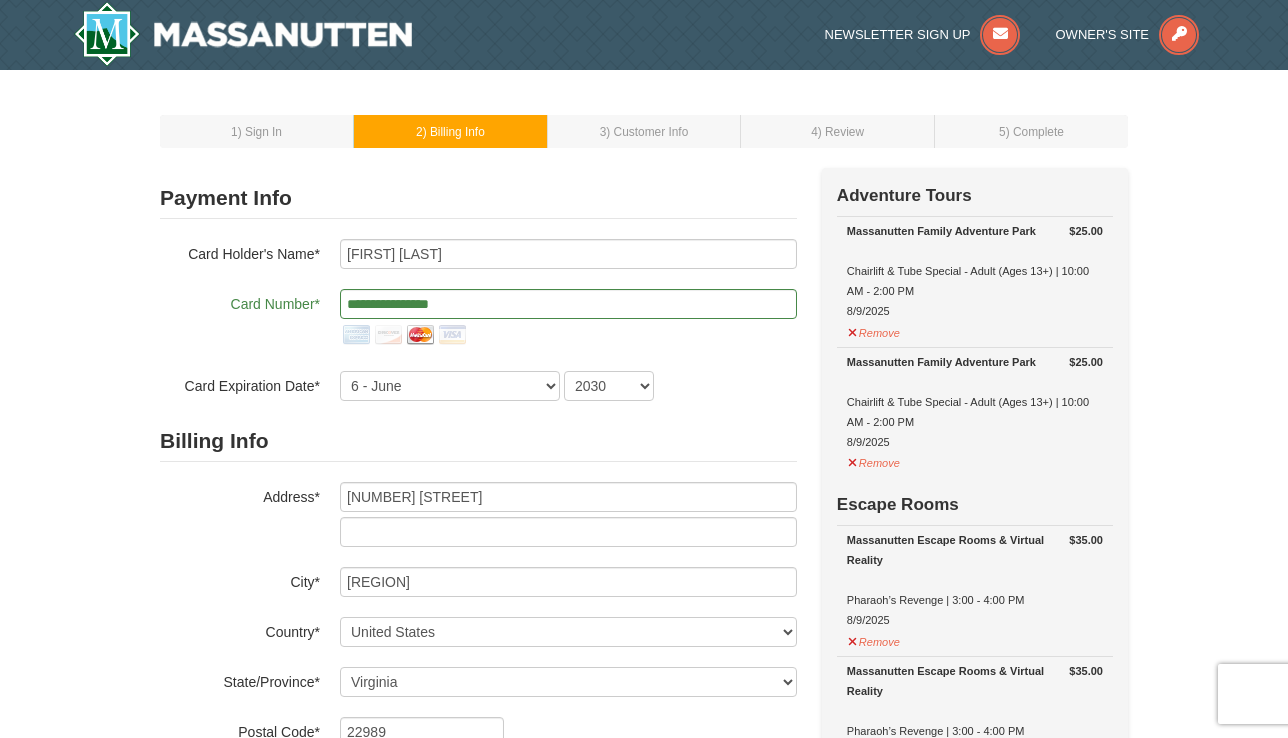 type on "540" 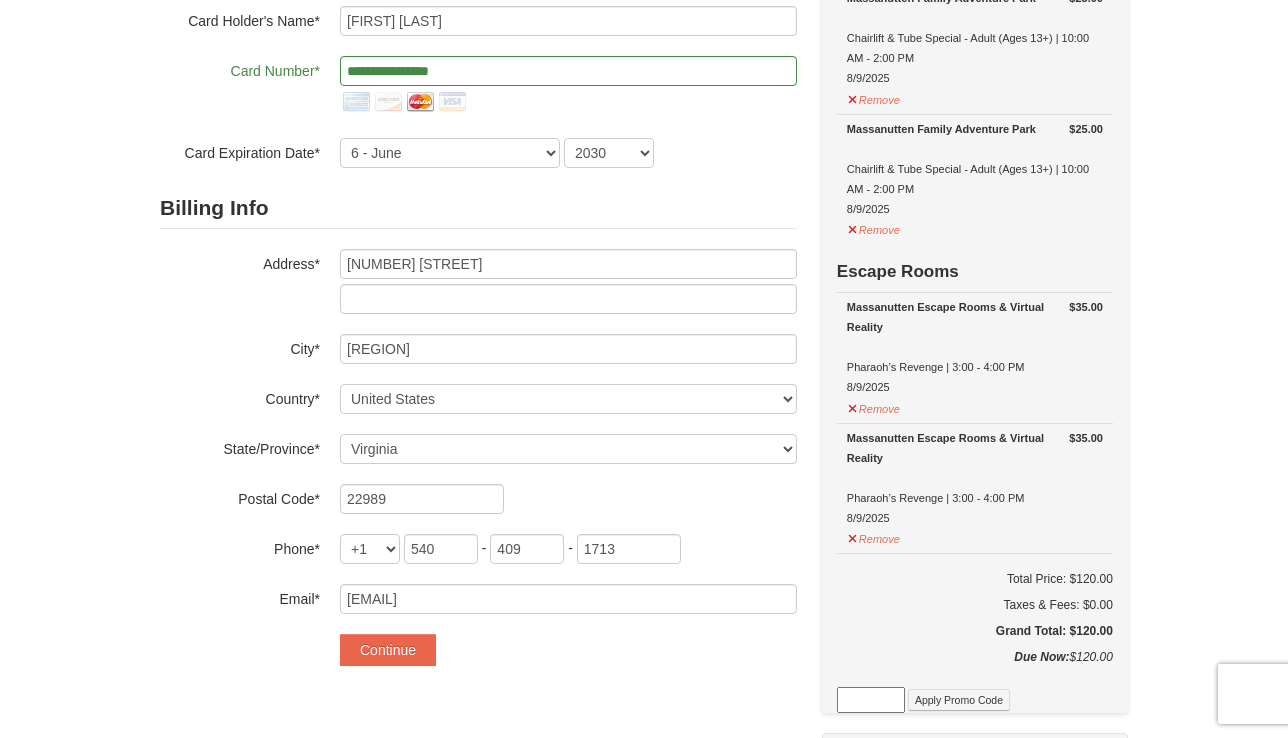 scroll, scrollTop: 232, scrollLeft: 0, axis: vertical 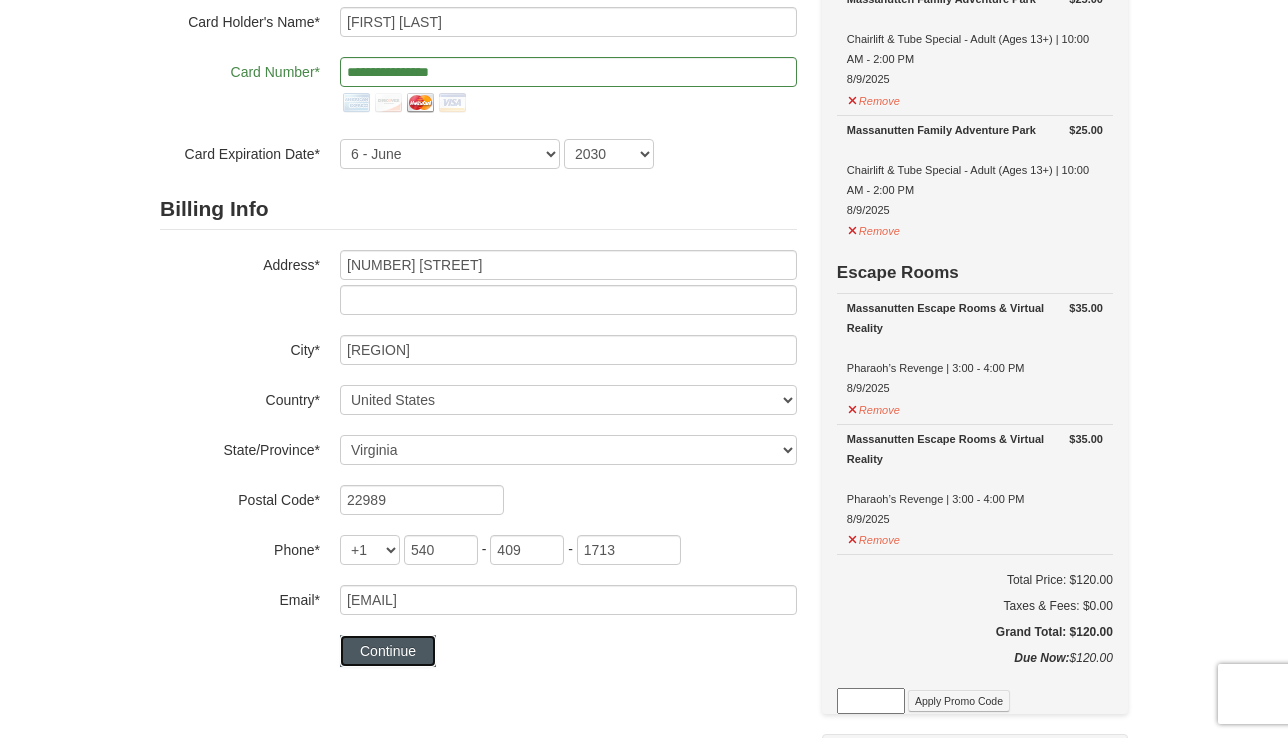 click on "Continue" at bounding box center (388, 651) 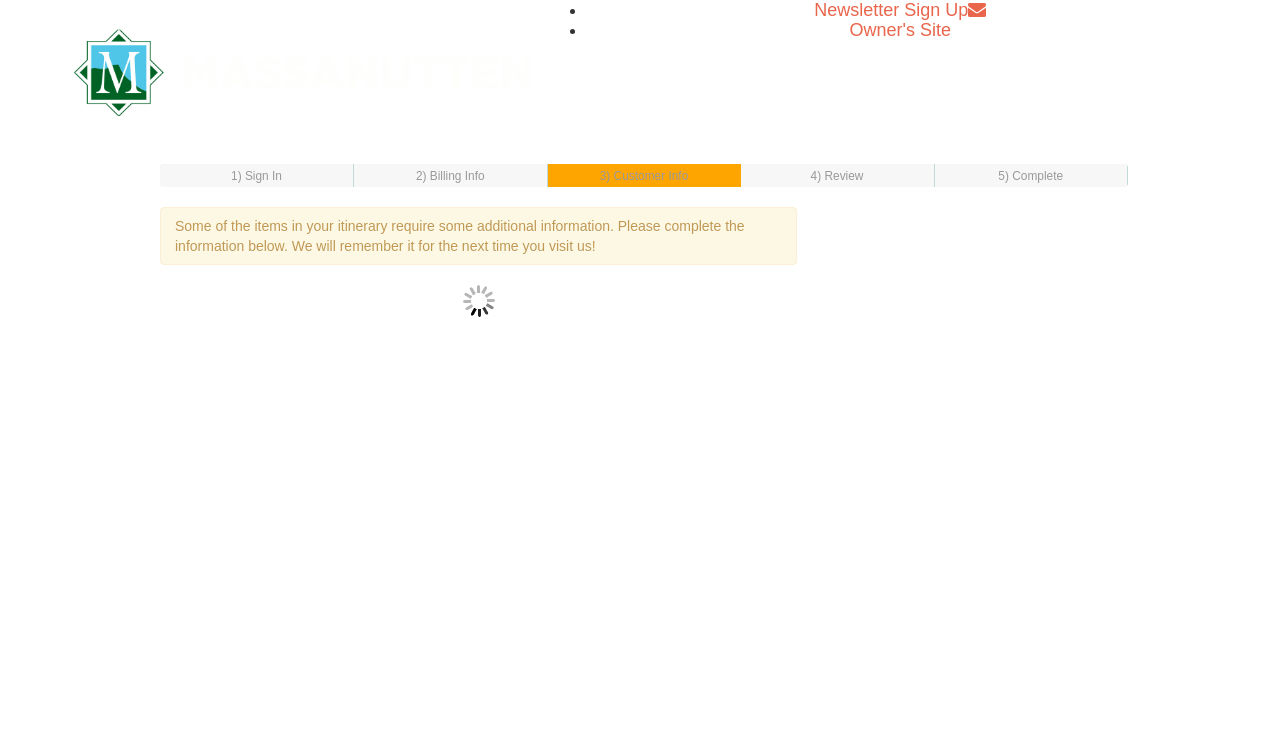 scroll, scrollTop: 0, scrollLeft: 0, axis: both 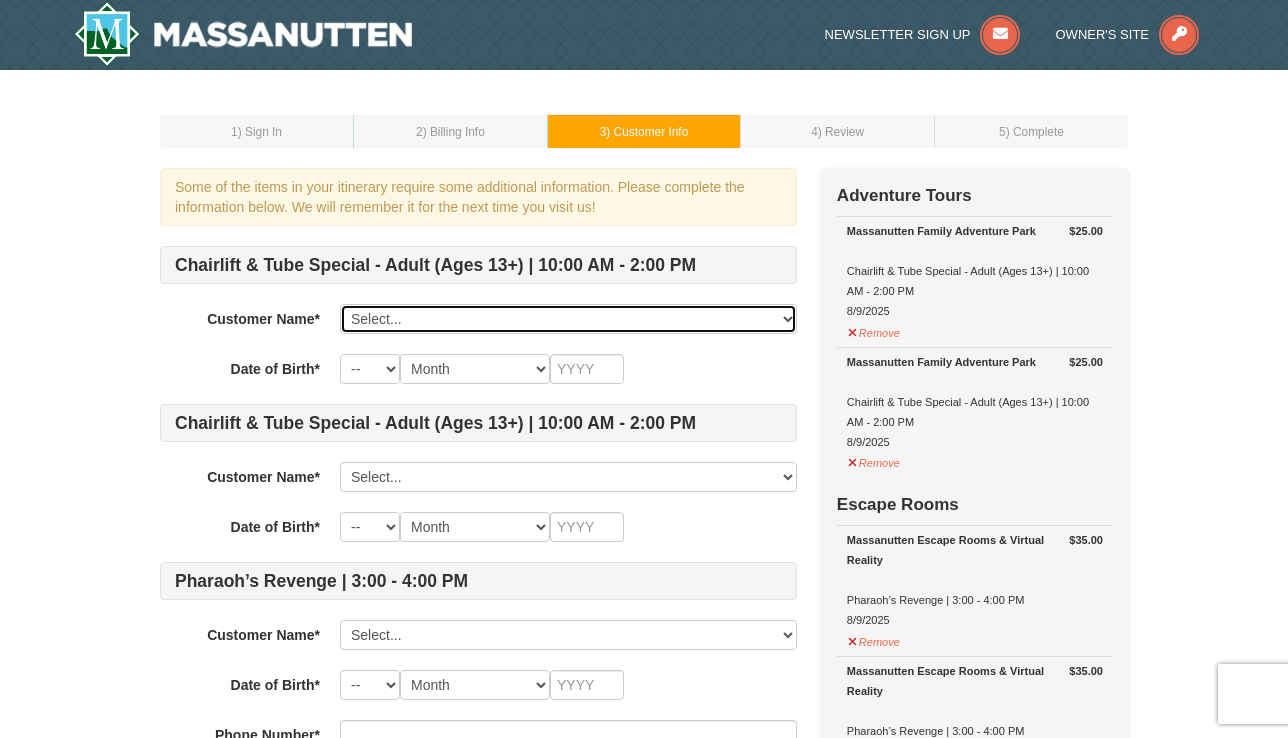 click on "Select... [FIRST] [LAST] Add New..." at bounding box center [568, 319] 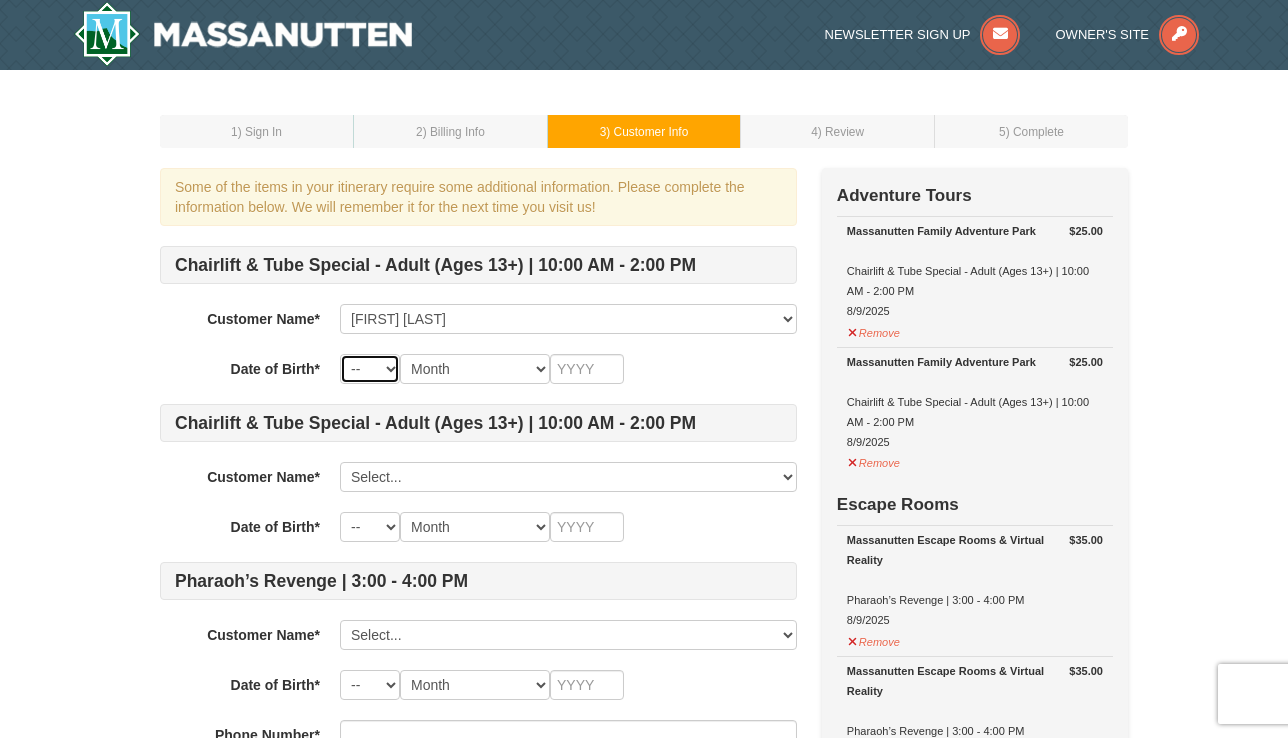 click on "-- 01 02 03 04 05 06 07 08 09 10 11 12 13 14 15 16 17 18 19 20 21 22 23 24 25 26 27 28 29 30 31" at bounding box center [370, 369] 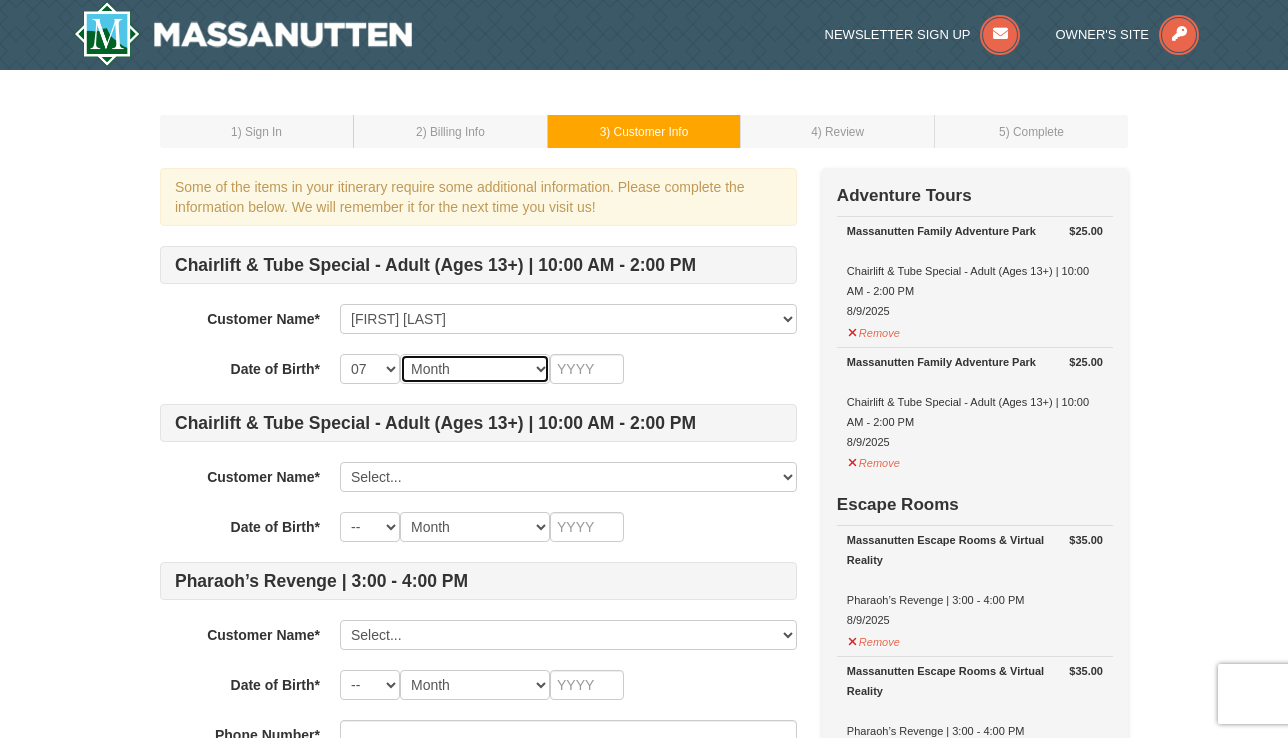 click on "Month January February March April May June July August September October November December" at bounding box center (475, 369) 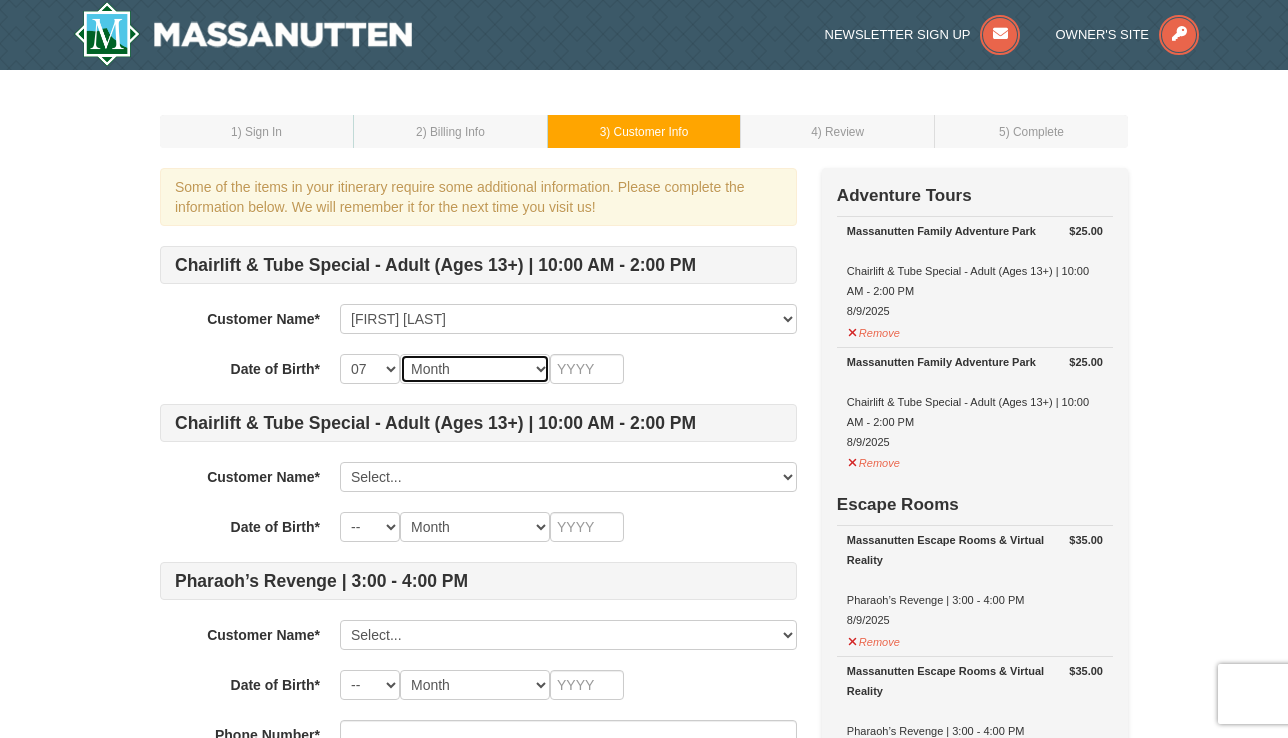 select on "02" 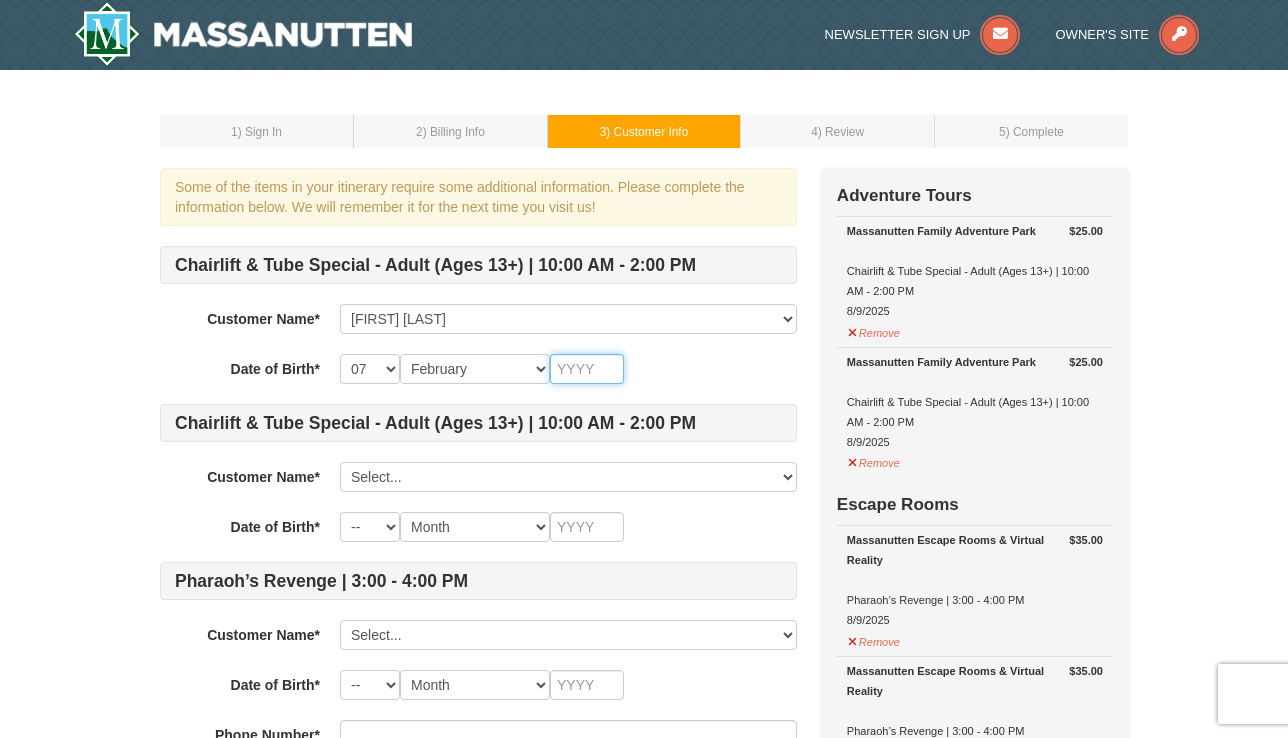click at bounding box center (587, 369) 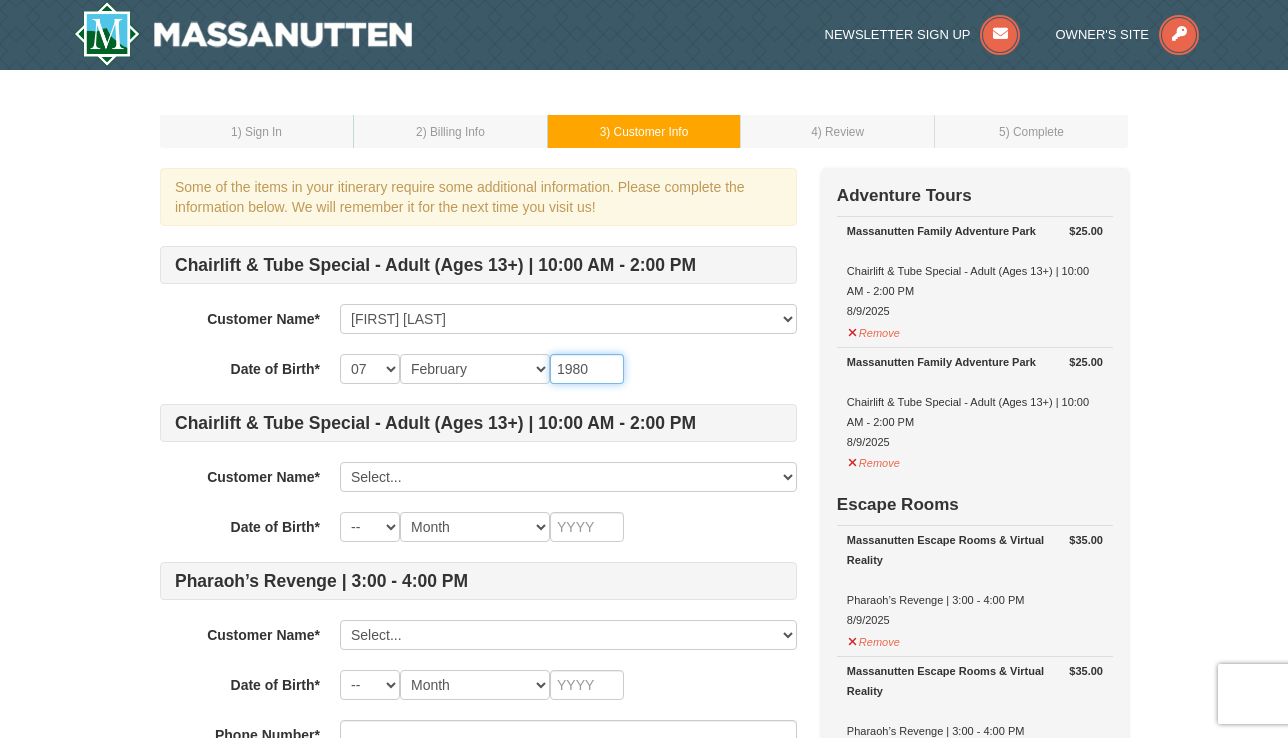 type on "1980" 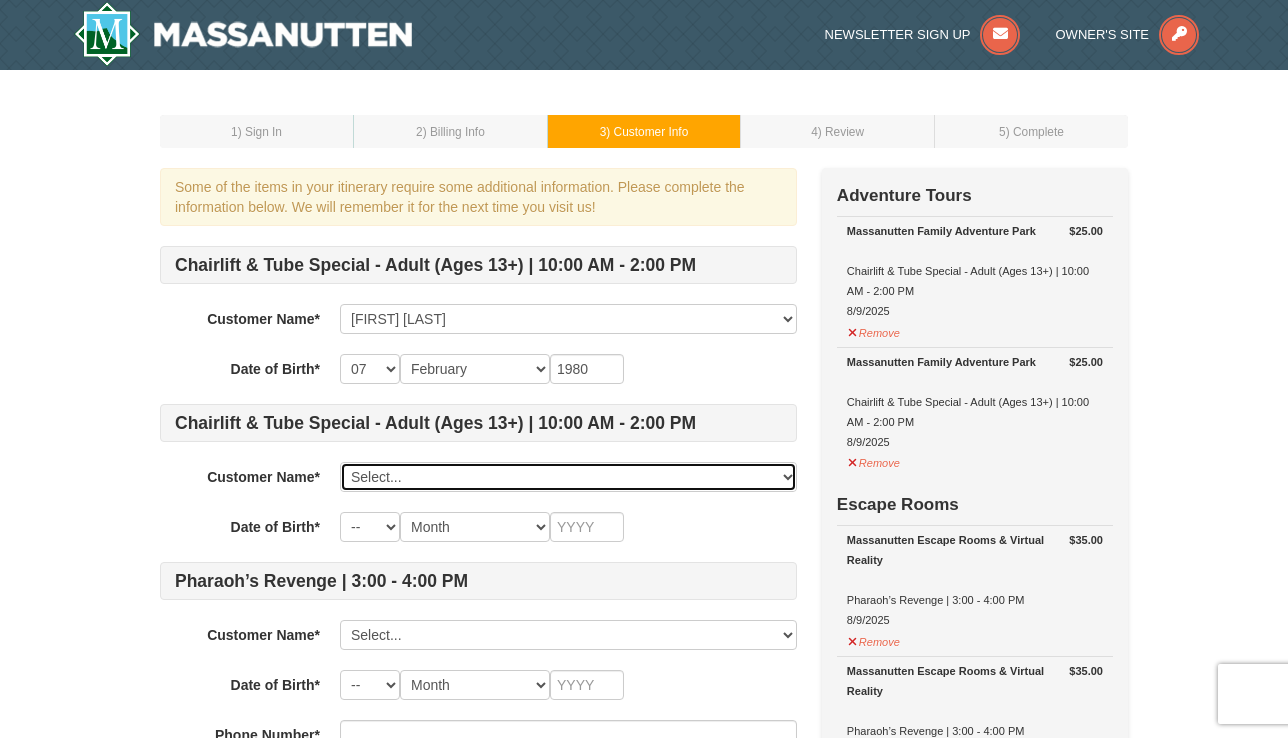 click on "Select... Craig Dawson Add New..." at bounding box center [568, 477] 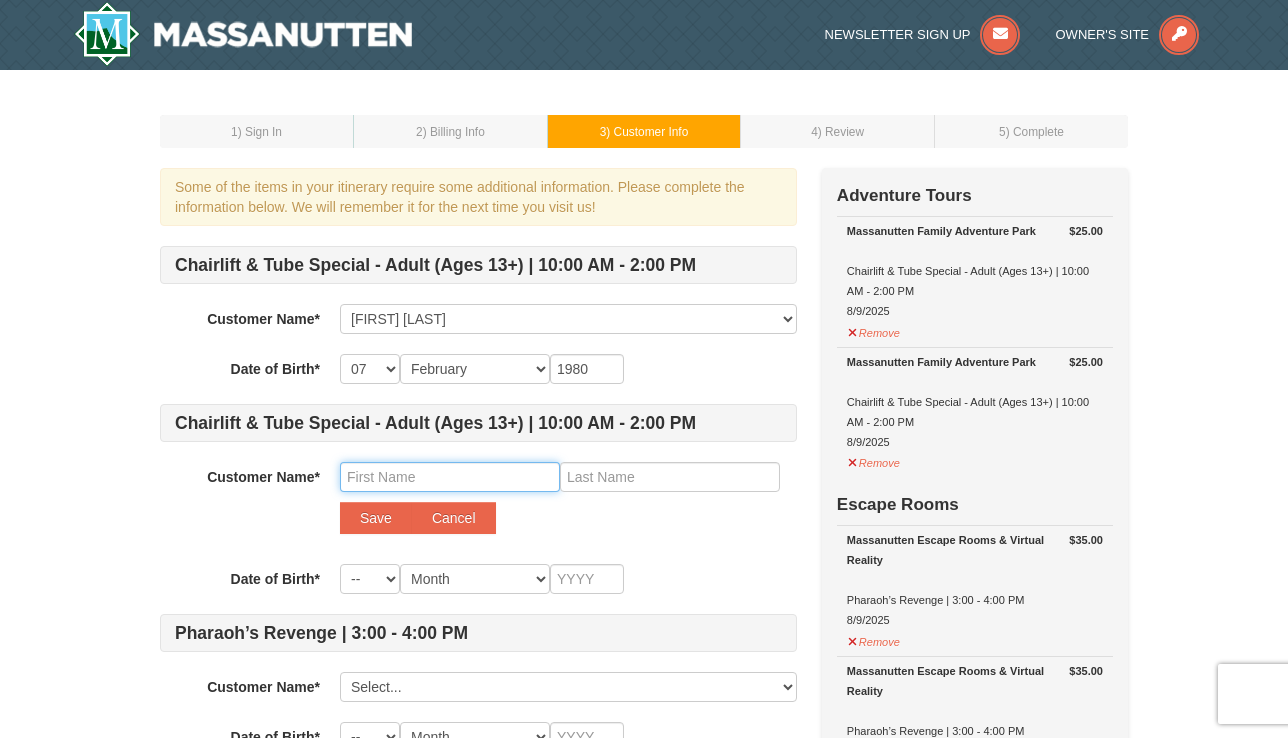 click at bounding box center [450, 477] 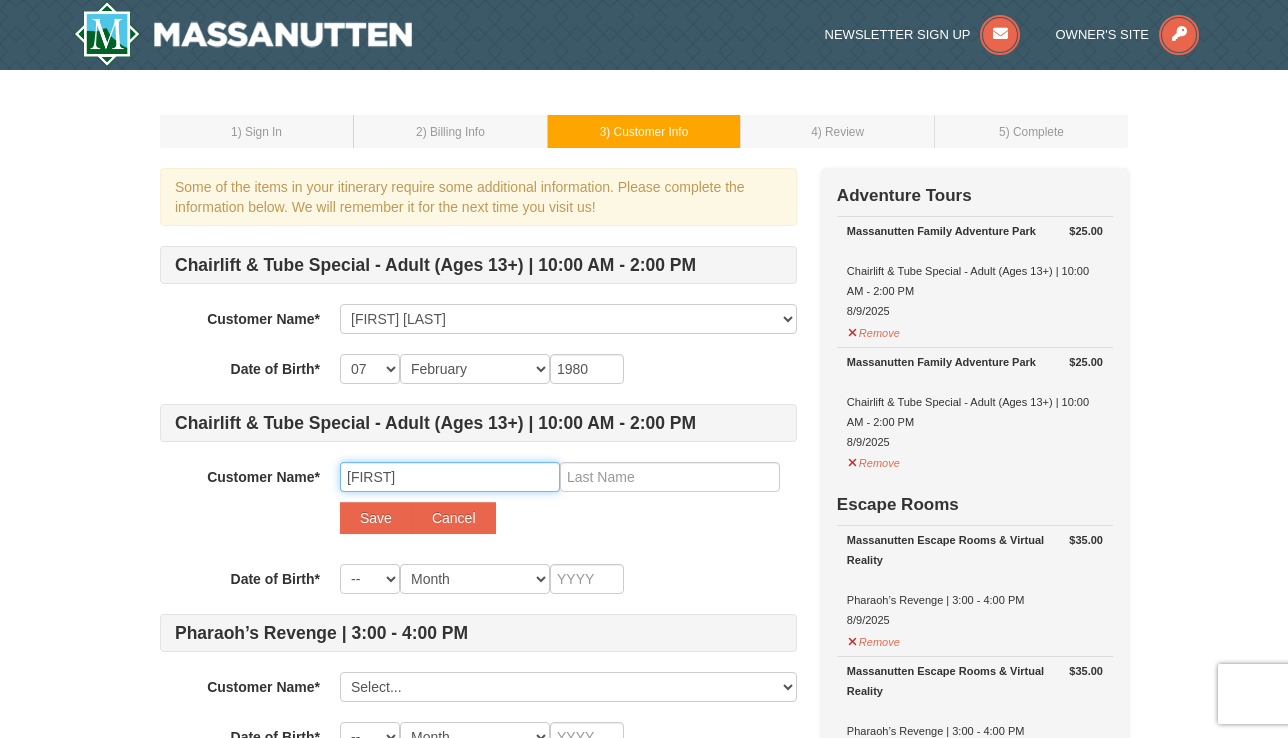 type on "Emily" 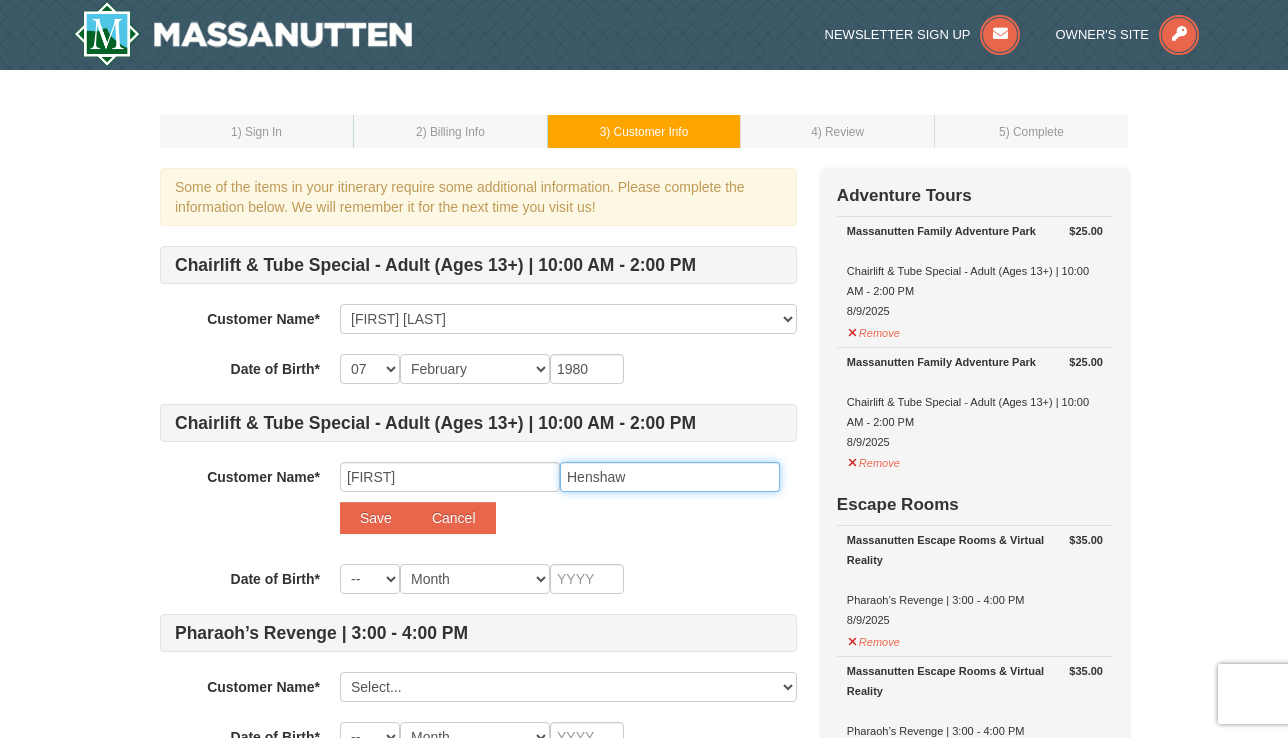 type on "Henshaw" 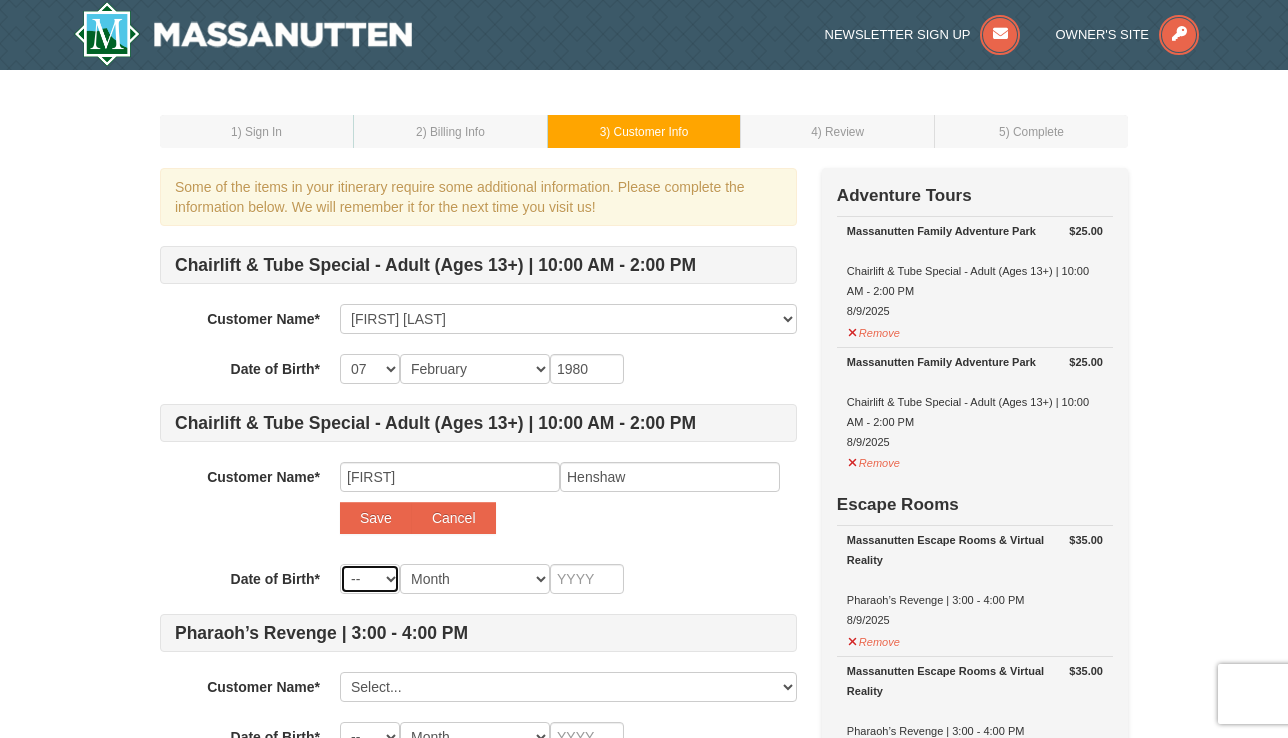 click on "-- 01 02 03 04 05 06 07 08 09 10 11 12 13 14 15 16 17 18 19 20 21 22 23 24 25 26 27 28 29 30 31" at bounding box center (370, 579) 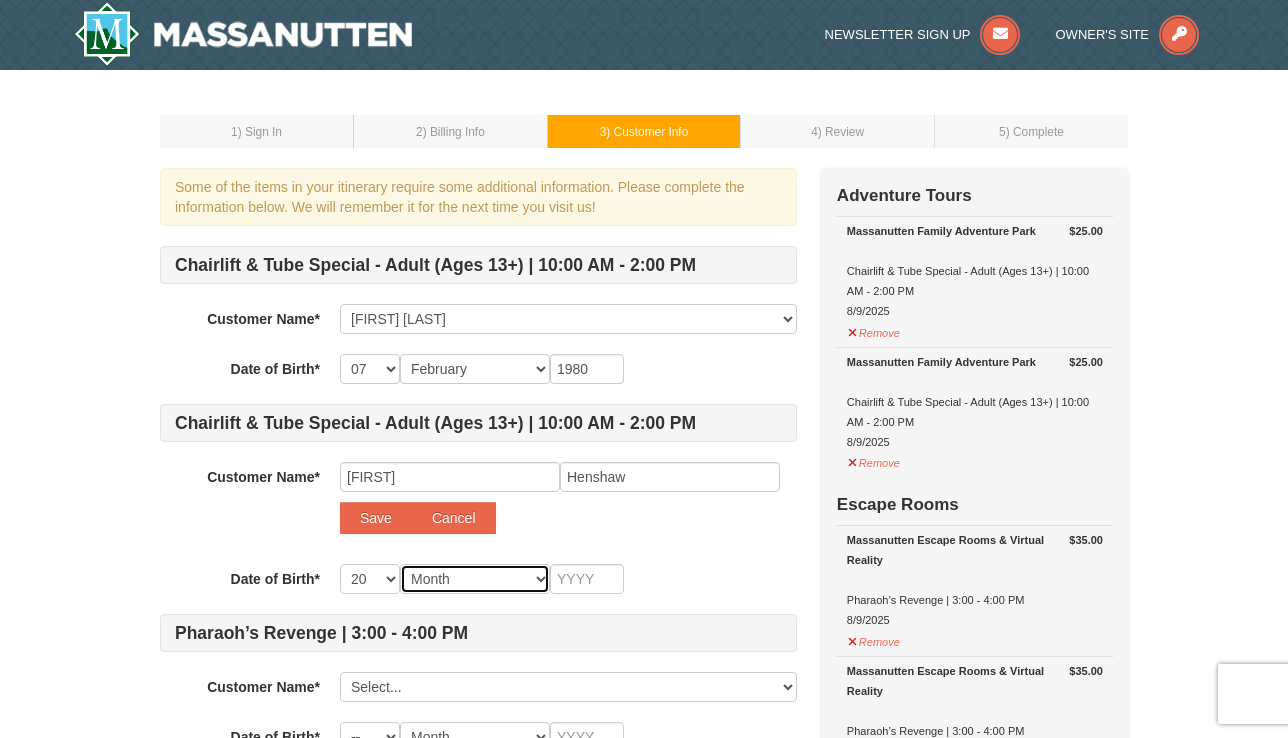 click on "Month January February March April May June July August September October November December" at bounding box center [475, 579] 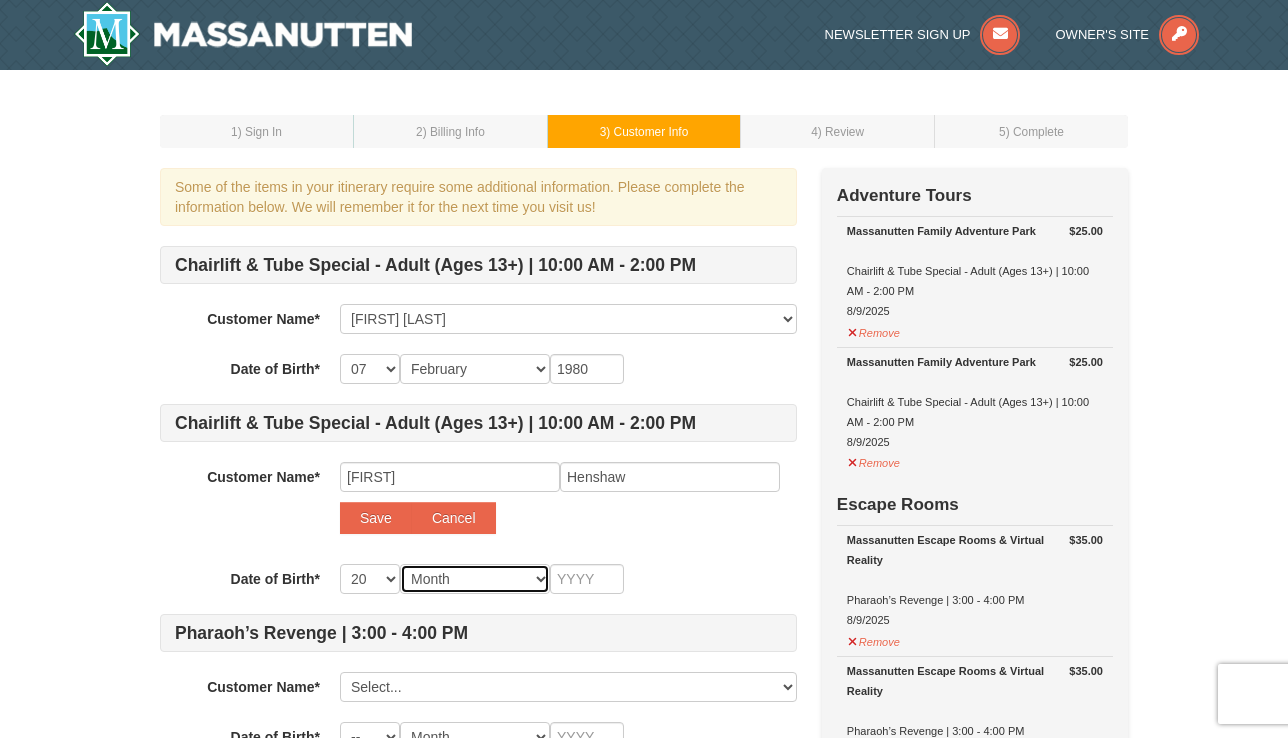 select on "09" 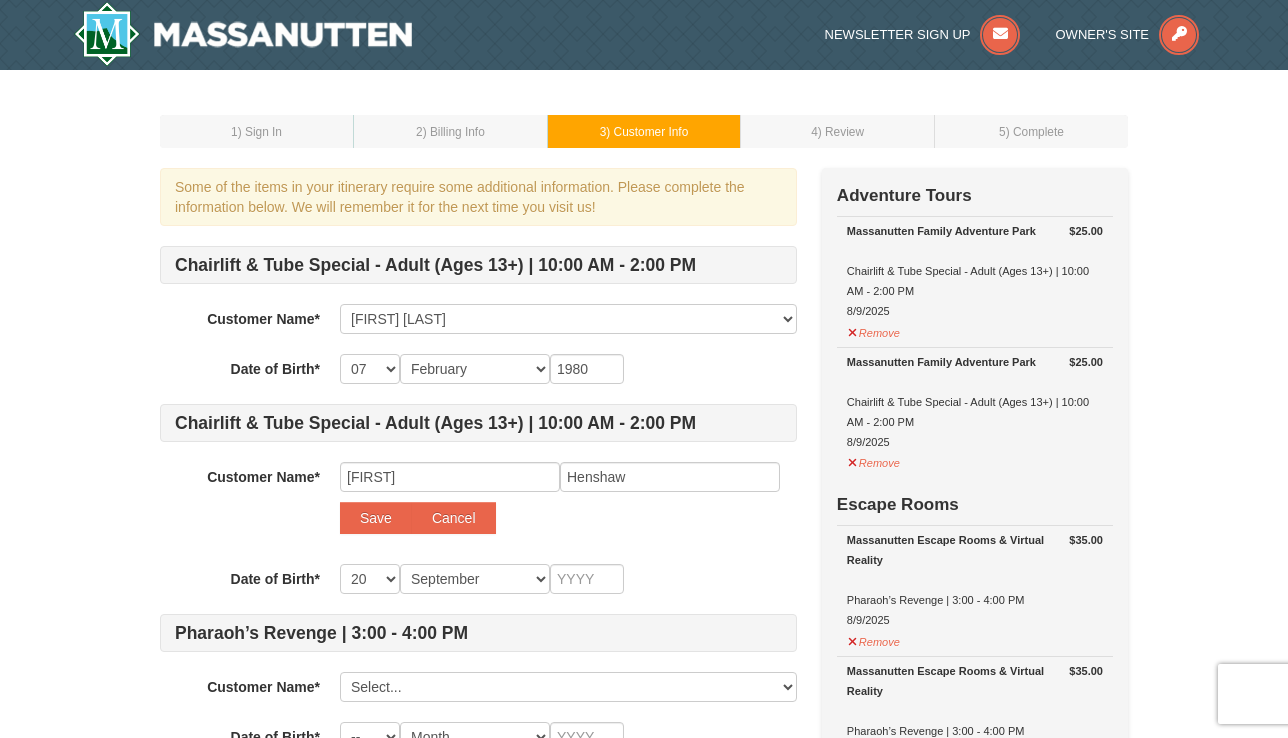 click on "Customer Name* Select... Craig Dawson Add New... Emily Henshaw Save Cancel" at bounding box center (478, 503) 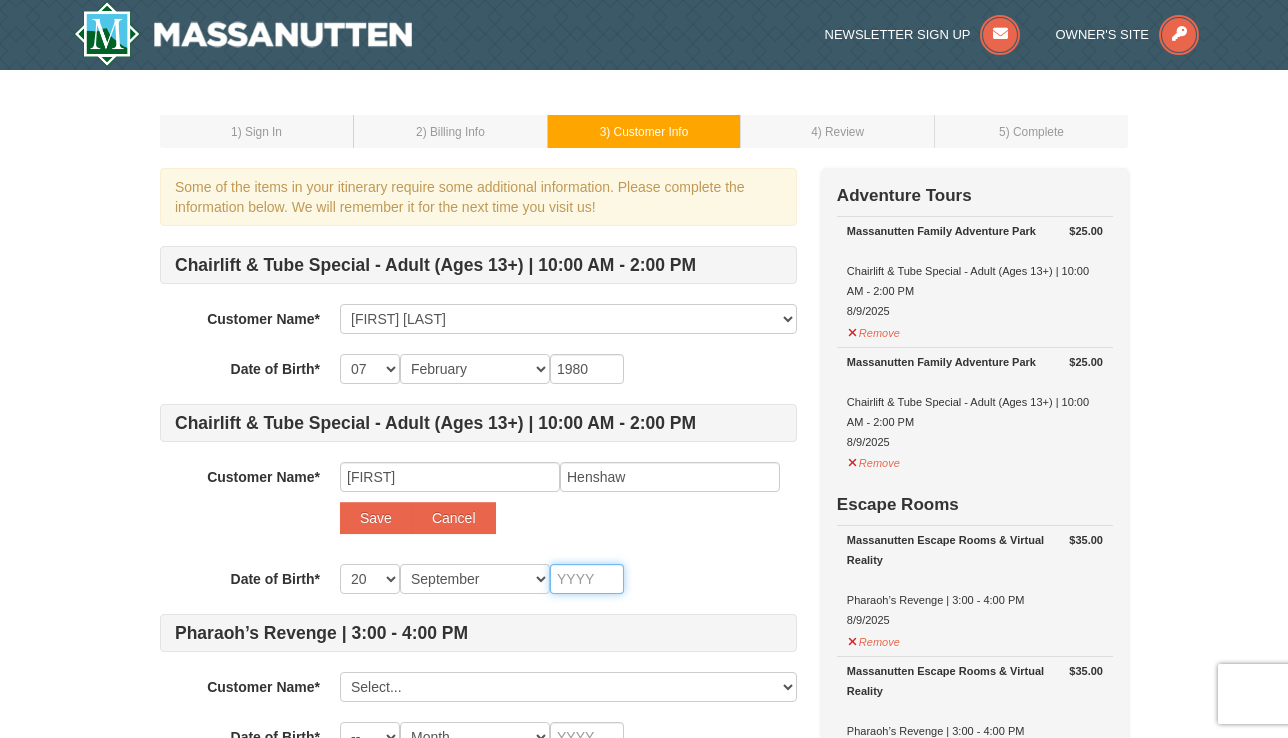 click at bounding box center [587, 579] 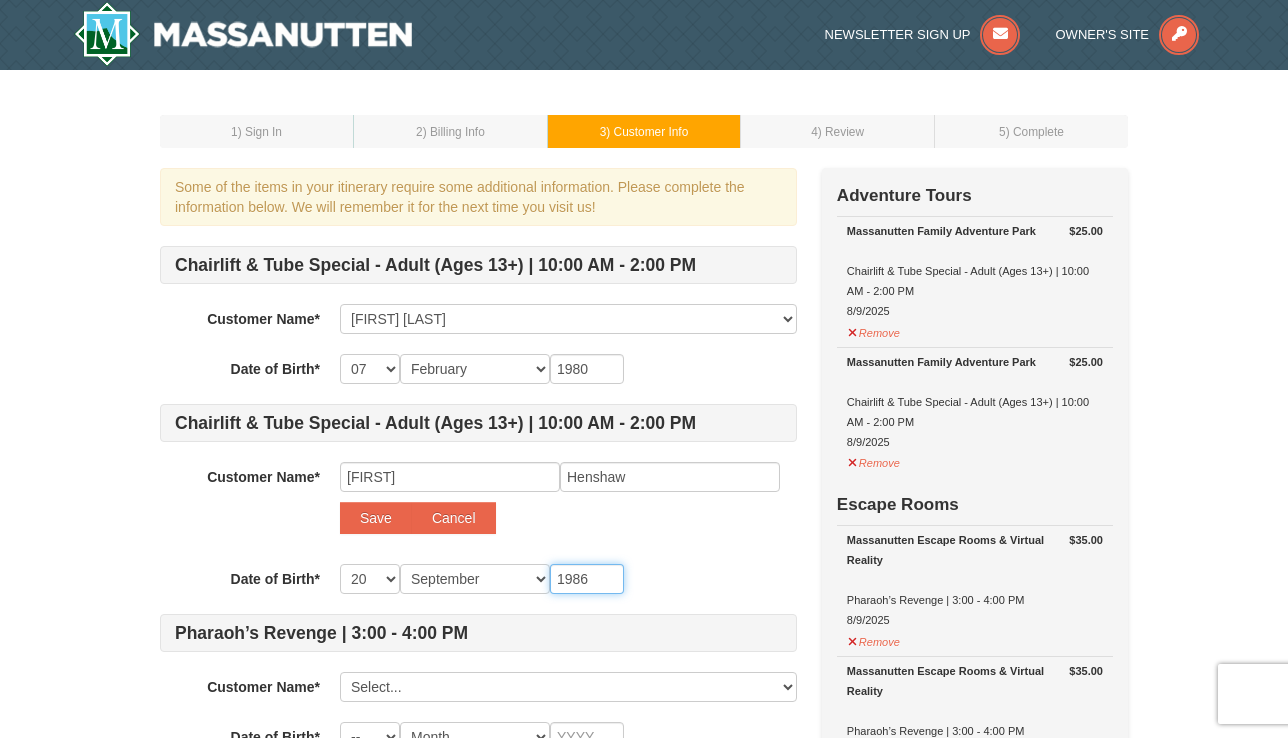 type on "1986" 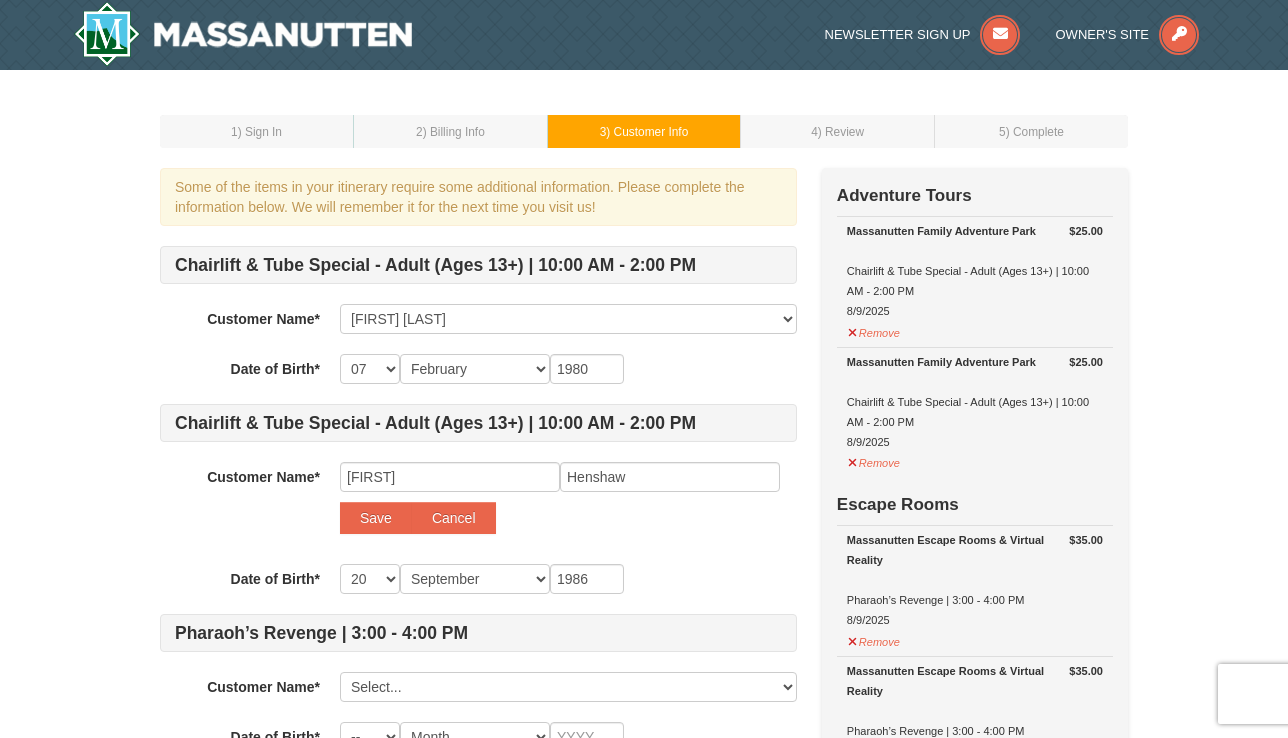 click on "Chairlift & Tube Special - Adult (Ages 13+) | 10:00 AM - 2:00 PM Customer Name* Select... Craig Dawson Add New... Save Cancel Date of Birth* -- 01 02 03 04 05 06 07 08 09 10 11 12 13 14 15 16 17 18 19 20 21 22 23 24 25 26 27 28 29 30 31 Month January February March April May June July August September October November December 1980 Chairlift & Tube Special - Adult (Ages 13+) | 10:00 AM - 2:00 PM Customer Name* Select... Craig Dawson Add New... Emily Henshaw Save Cancel Date of Birth* -- 01 02 03 04 05 06 07 08 09 10 11 12 13 14 15 16 17 18 19 20 21 22 23 24 25 26 27 28 29 30 31 Month January February March April May June July August September October November December 1986 Pharaoh’s Revenge | 3:00 - 4:00 PM Customer Name* Select... Craig Dawson Add New... Save Cancel Date of Birth* -- 01 02 03 04 05 06 07 08 09 10 11 12 13 14 15 16 17 18 19 20 21 22 23 24 25 26 27 28 29 30 31 Month January February March April May June July August September October November December Phone Number* Customer Name* Select... --" at bounding box center [478, 628] 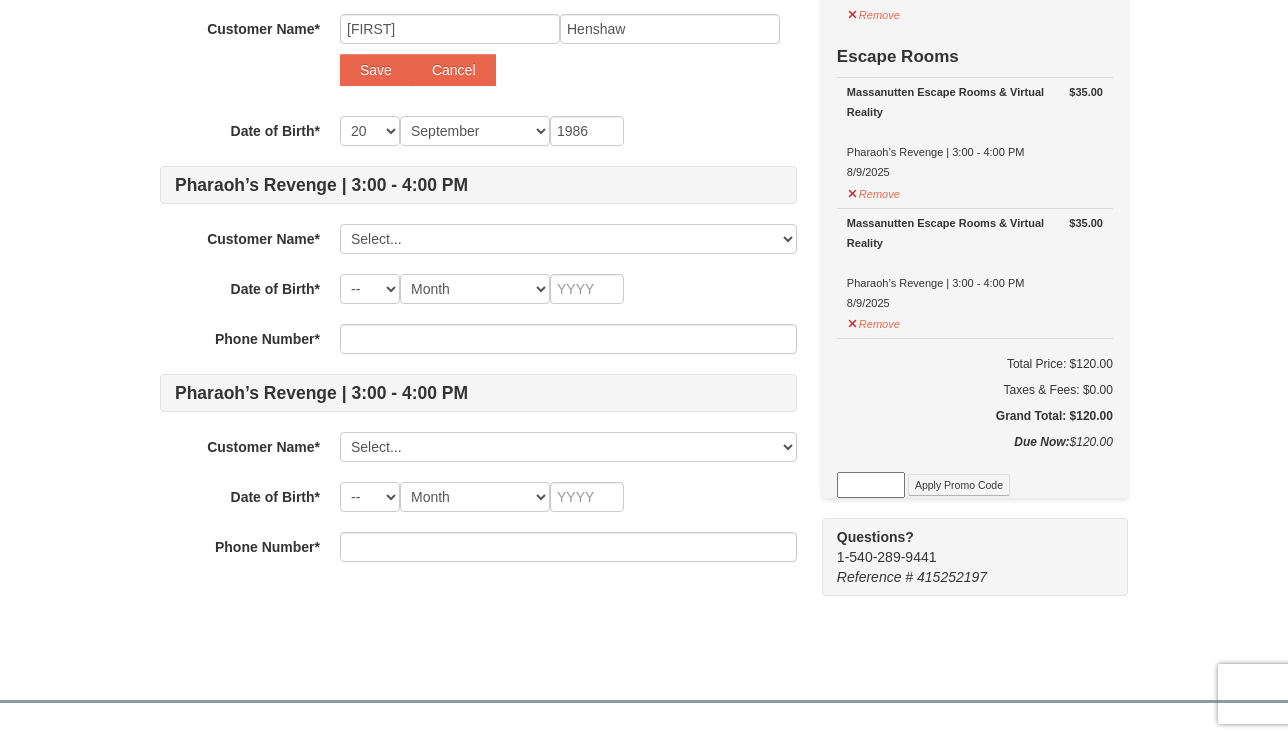 scroll, scrollTop: 449, scrollLeft: 0, axis: vertical 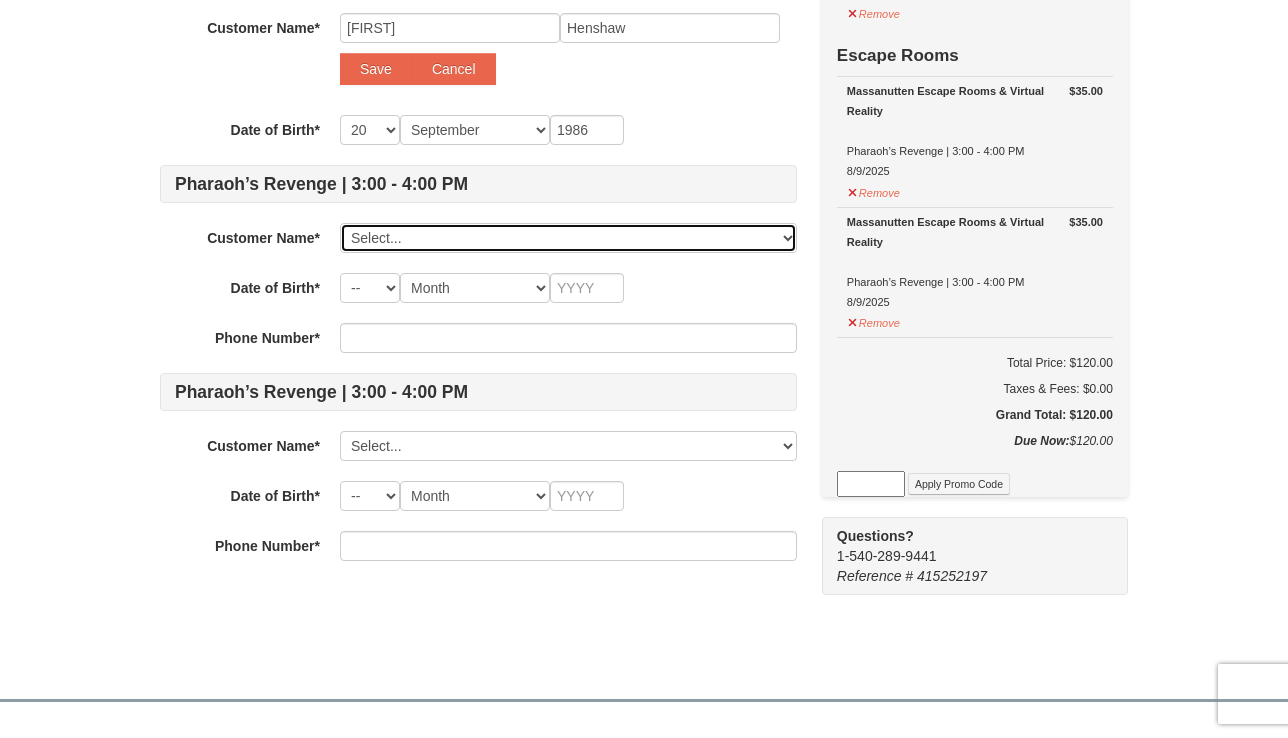 click on "Select... Craig Dawson Add New..." at bounding box center (568, 238) 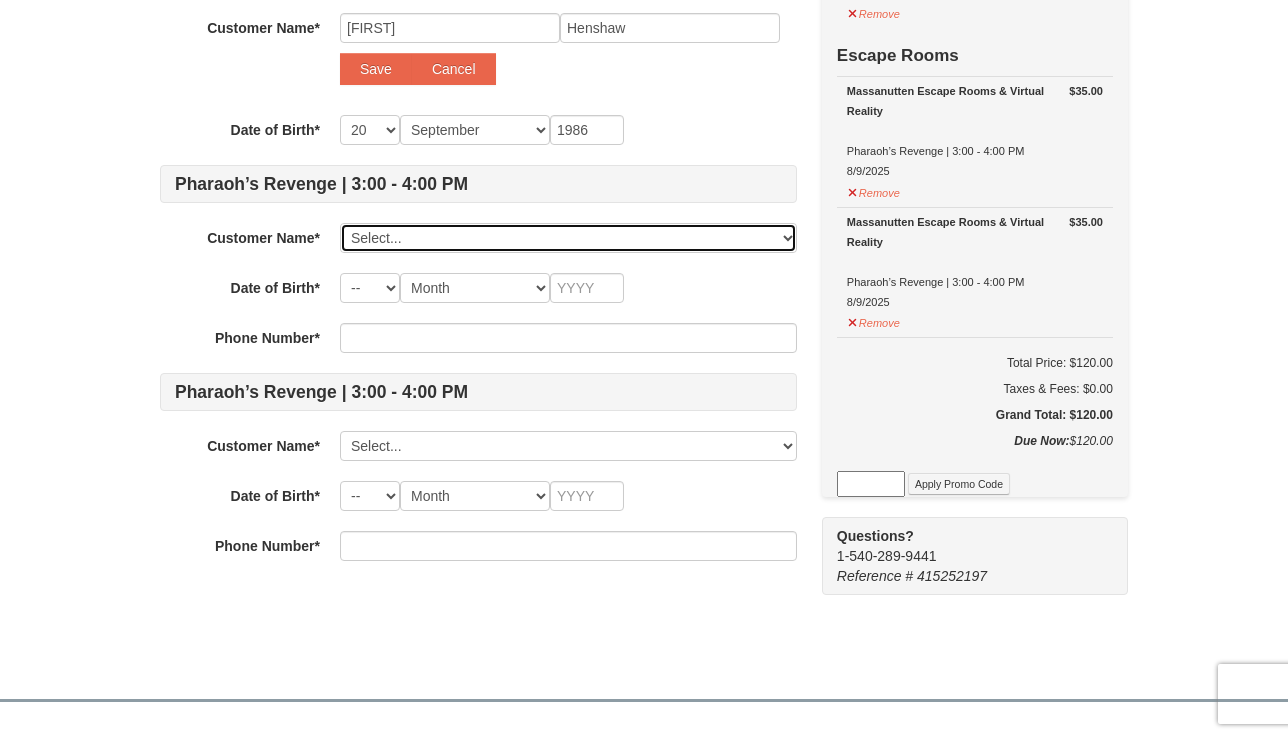 select on "28073525" 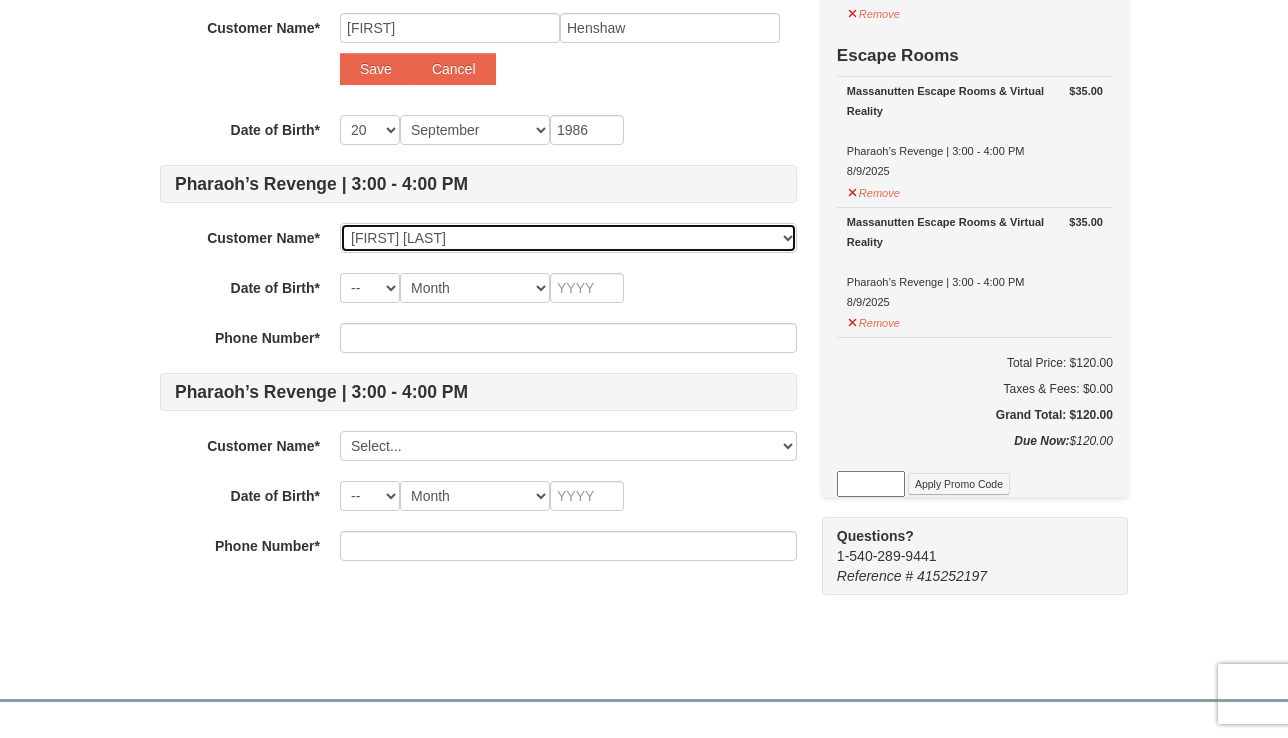 select on "07" 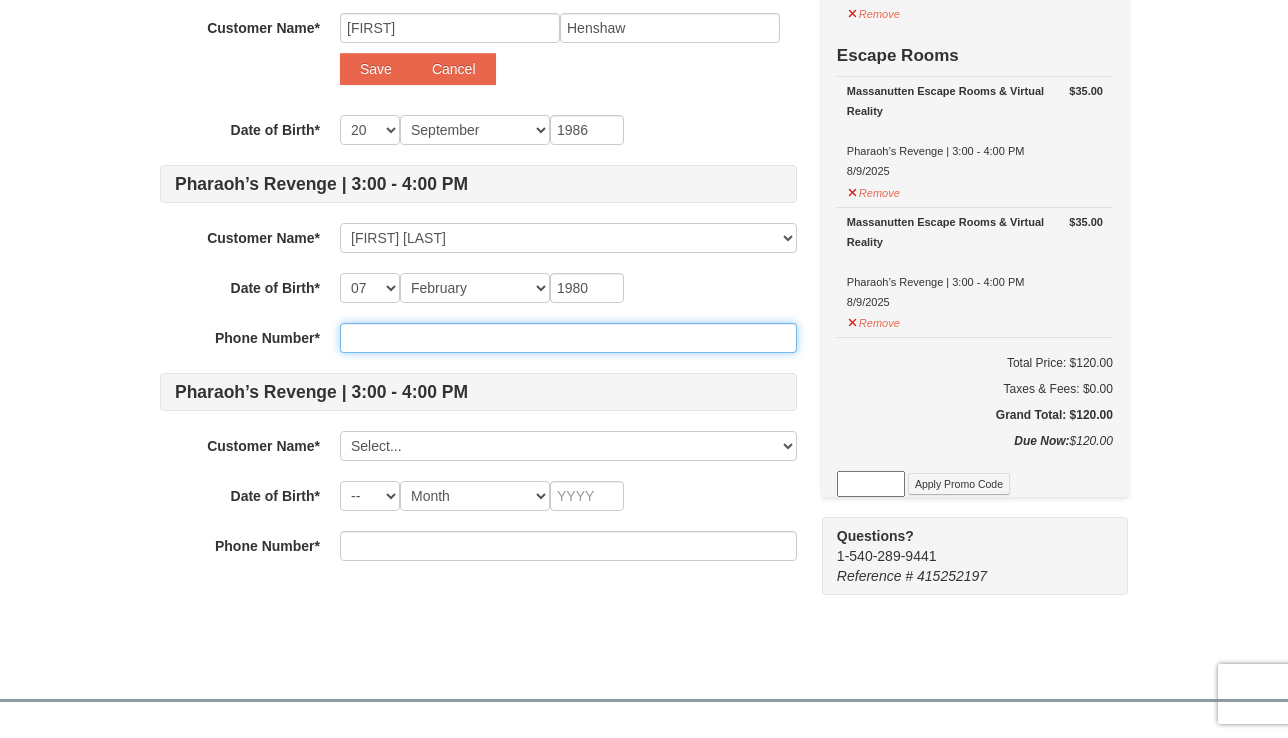 click at bounding box center [568, 338] 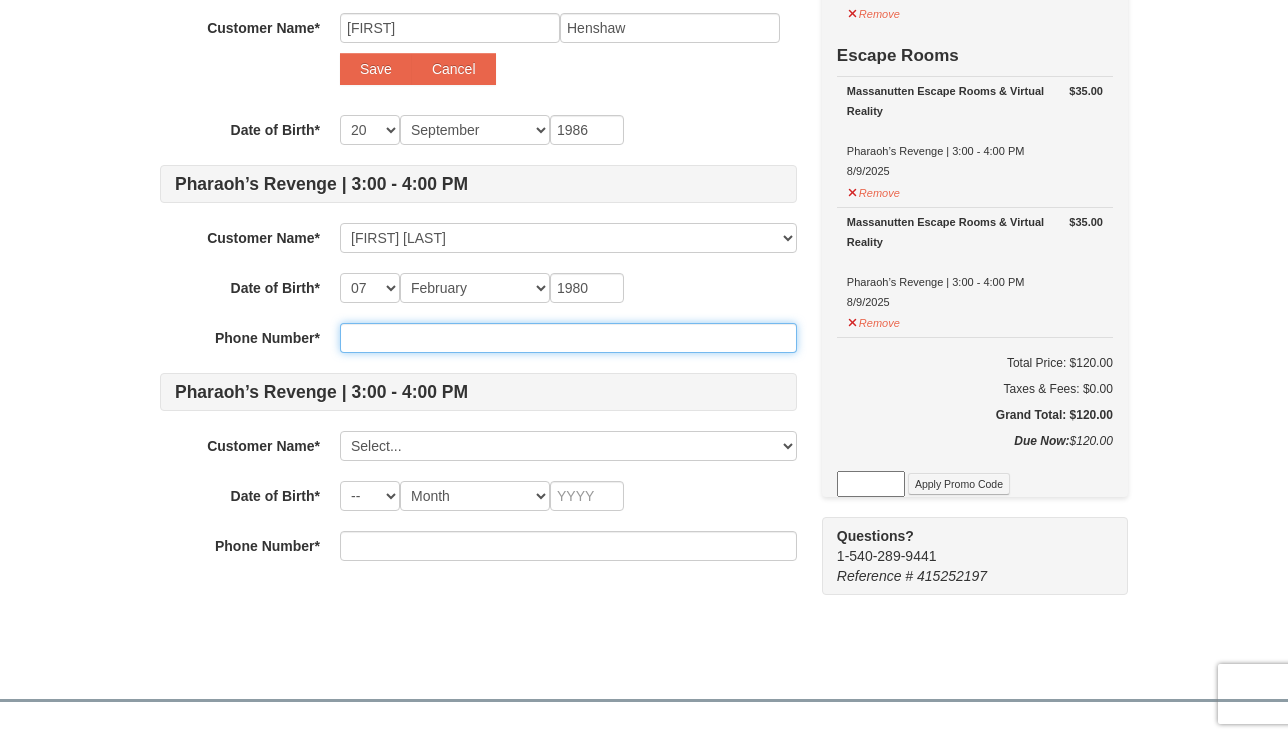 type on "5404091713" 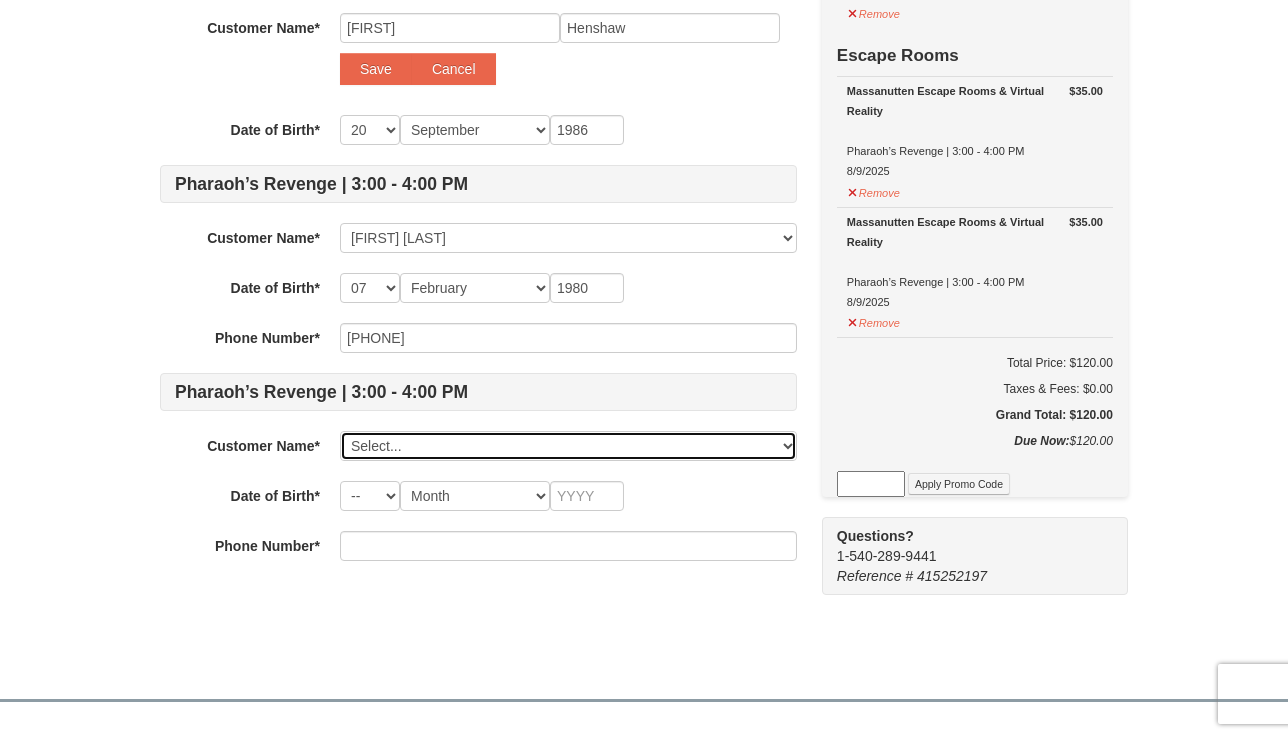 click on "Select... Craig Dawson Add New..." at bounding box center (568, 446) 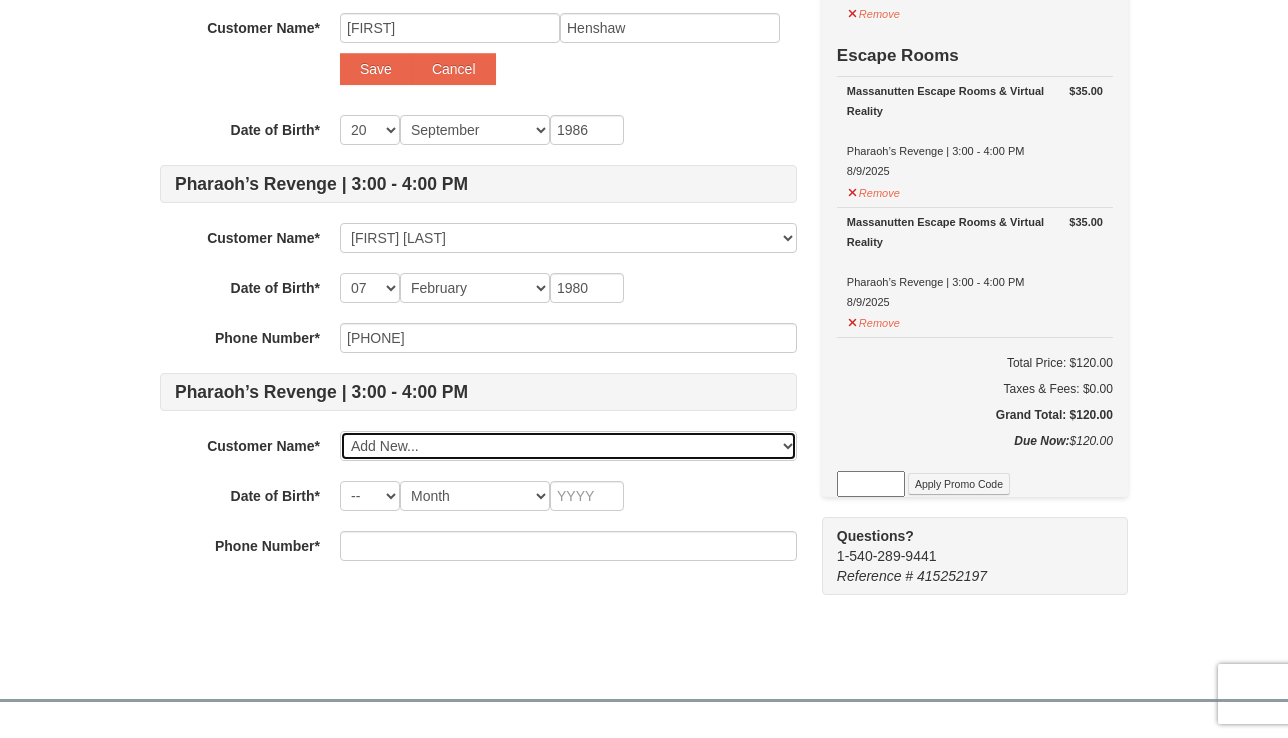 select 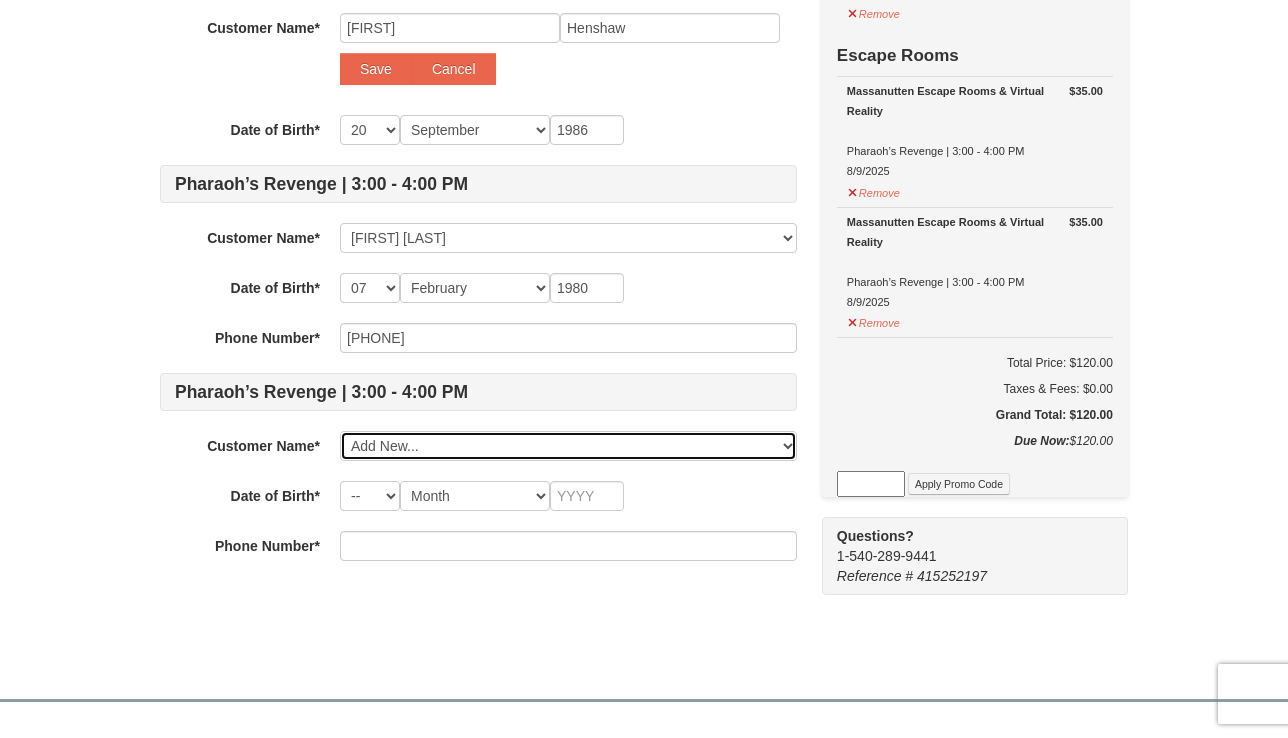 select 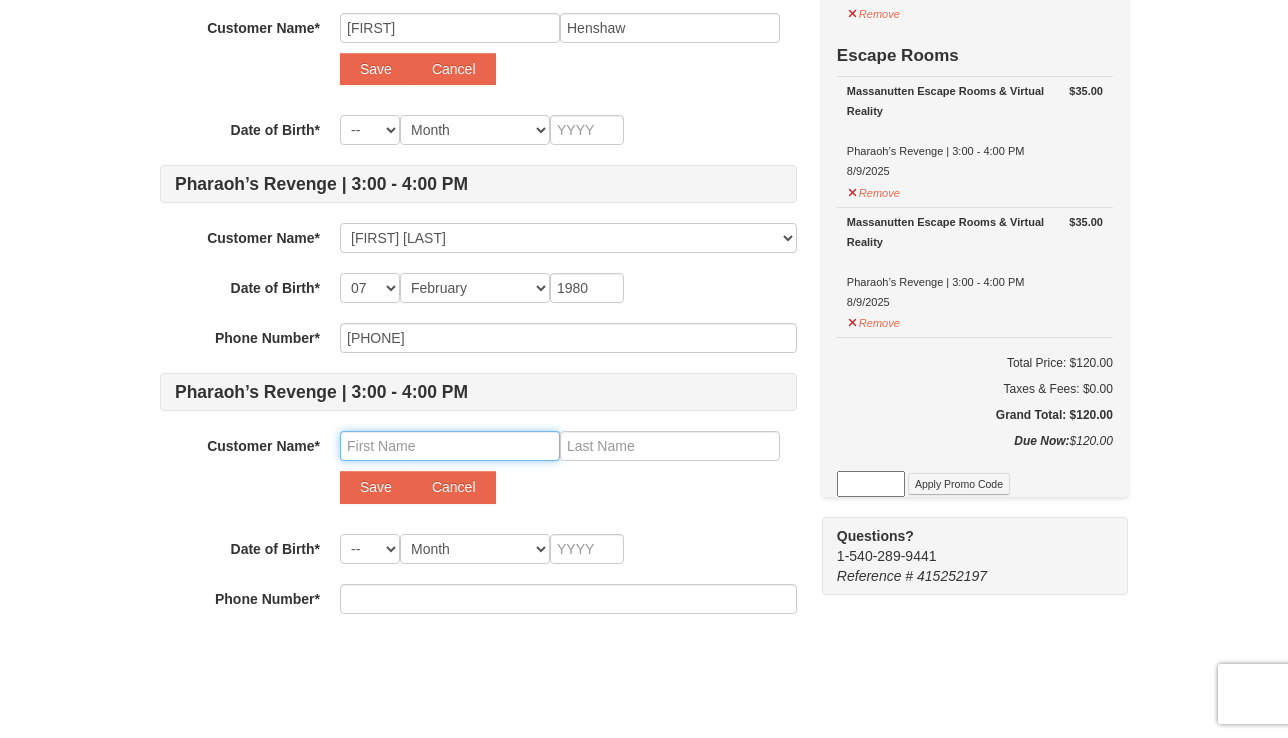 click at bounding box center [450, 446] 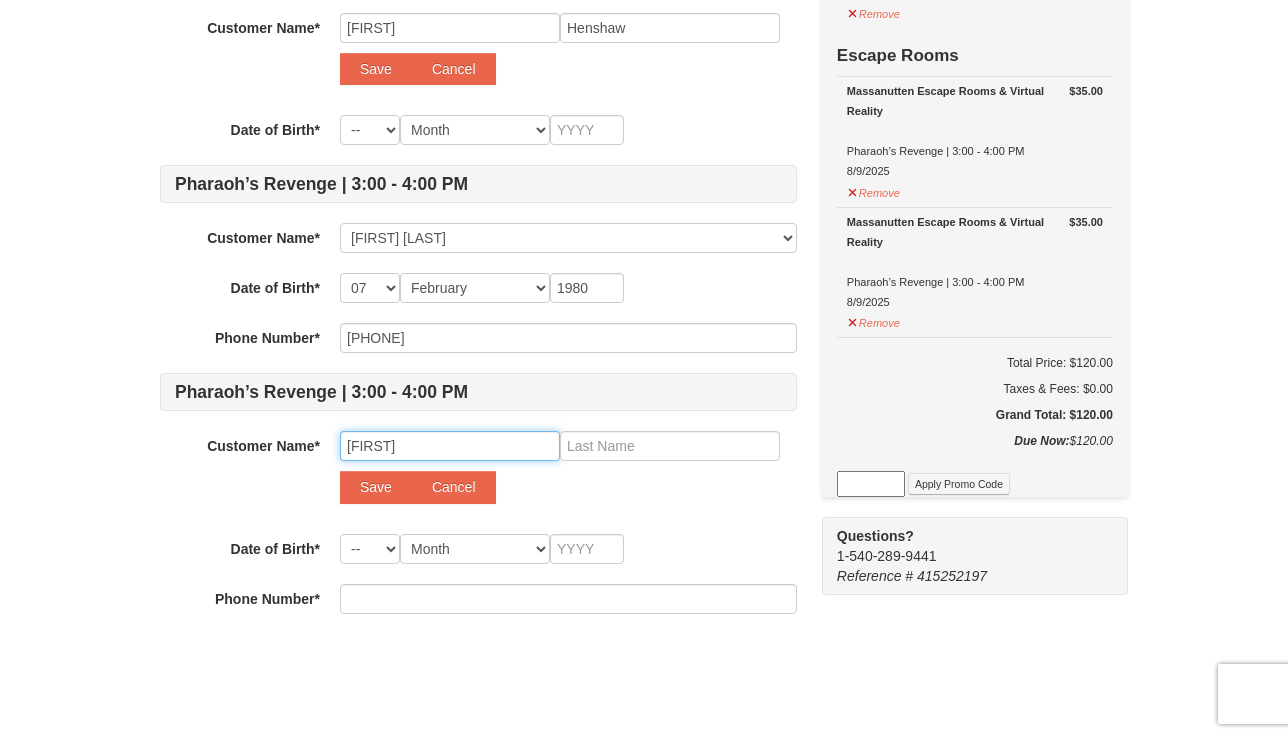 type on "Emily" 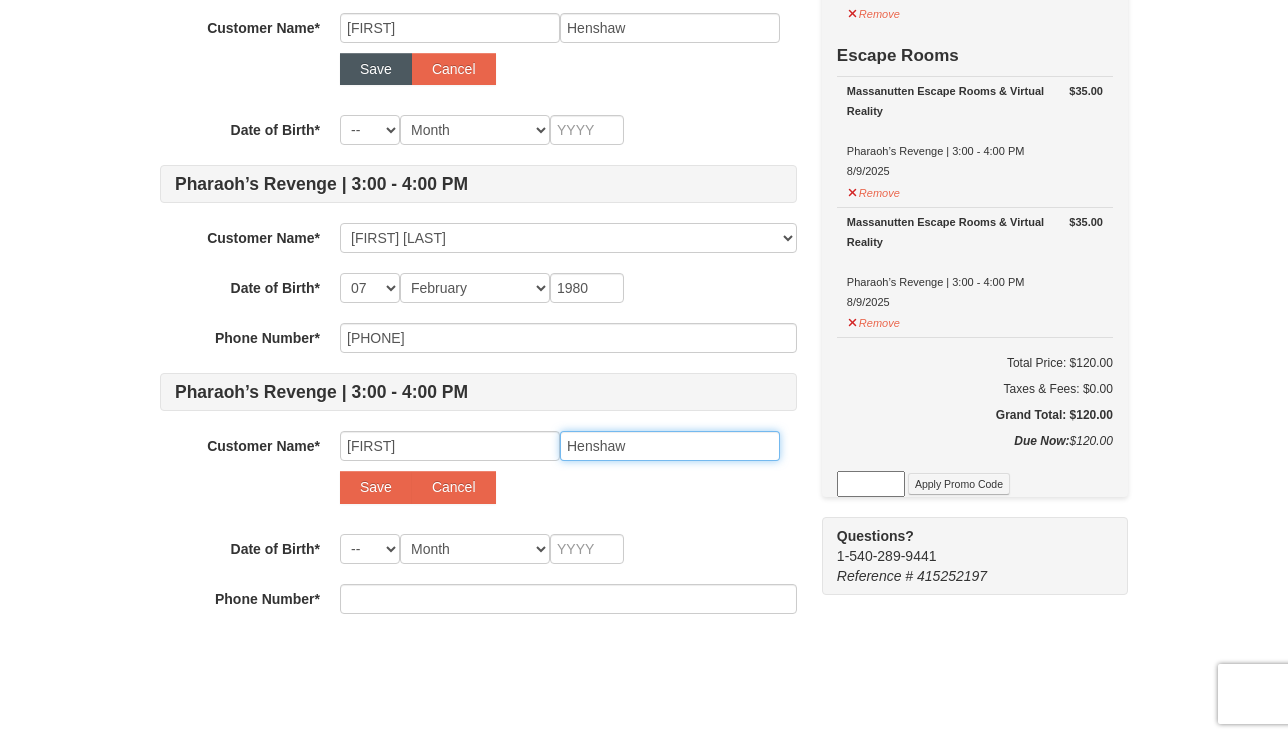 type on "Henshaw" 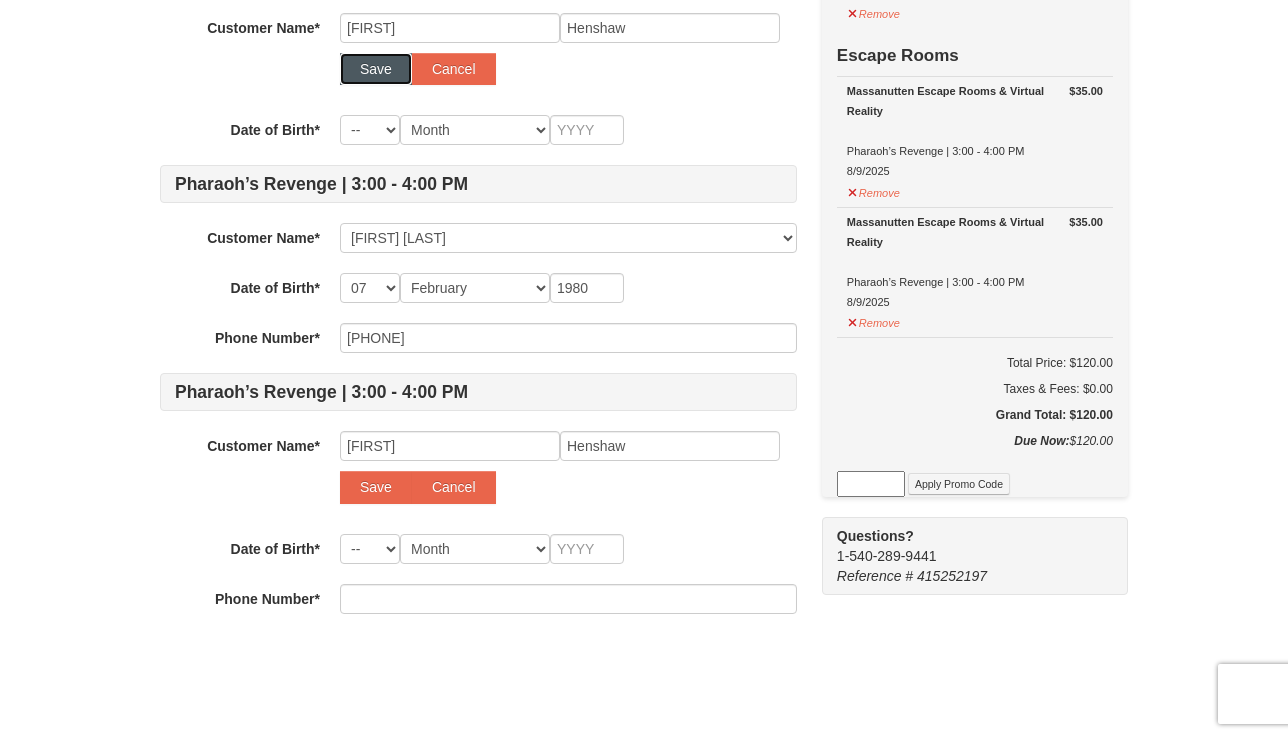click on "Save" at bounding box center (376, 69) 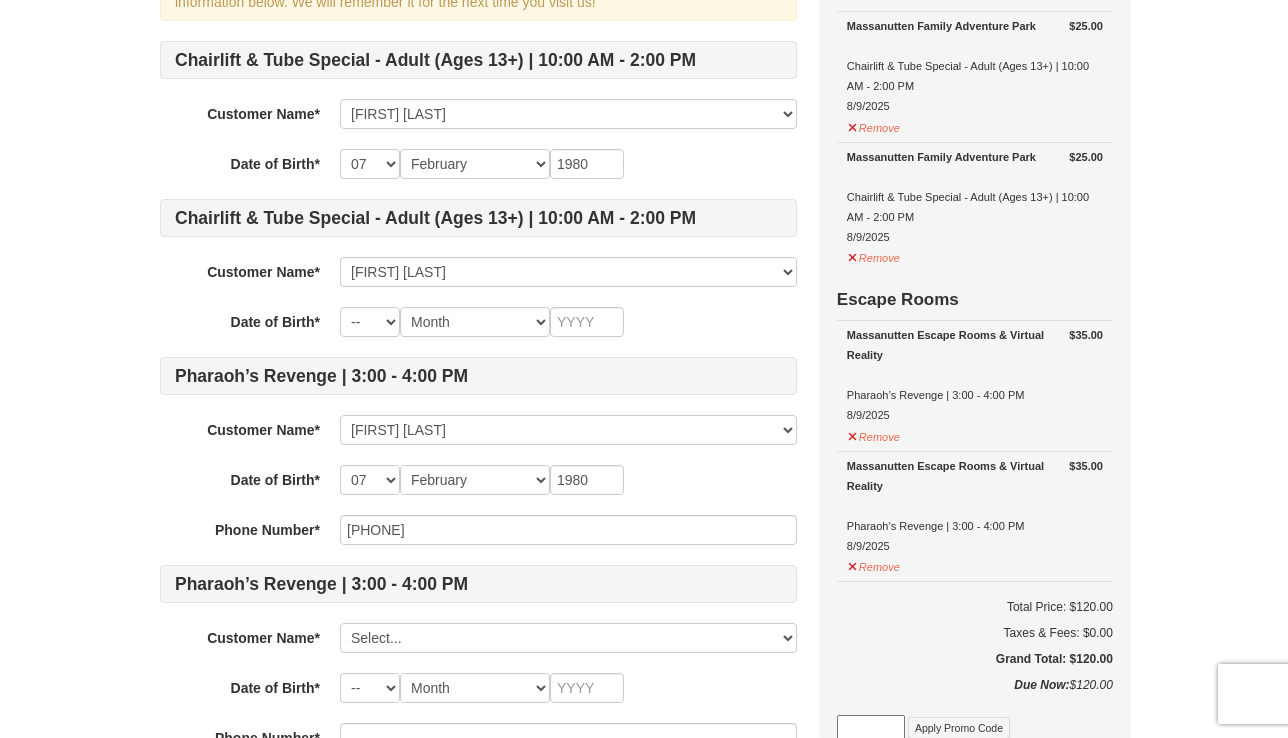 scroll, scrollTop: 218, scrollLeft: 0, axis: vertical 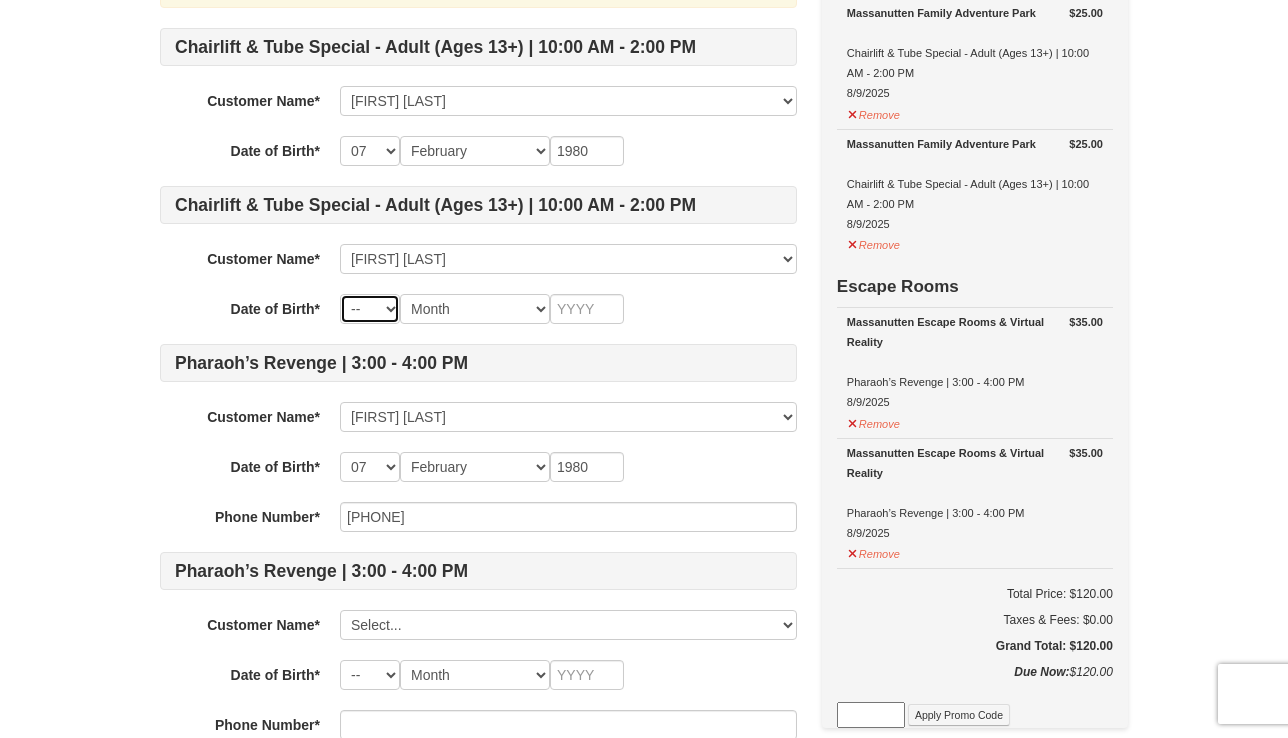 click on "-- 01 02 03 04 05 06 07 08 09 10 11 12 13 14 15 16 17 18 19 20 21 22 23 24 25 26 27 28 29 30 31" at bounding box center [370, 309] 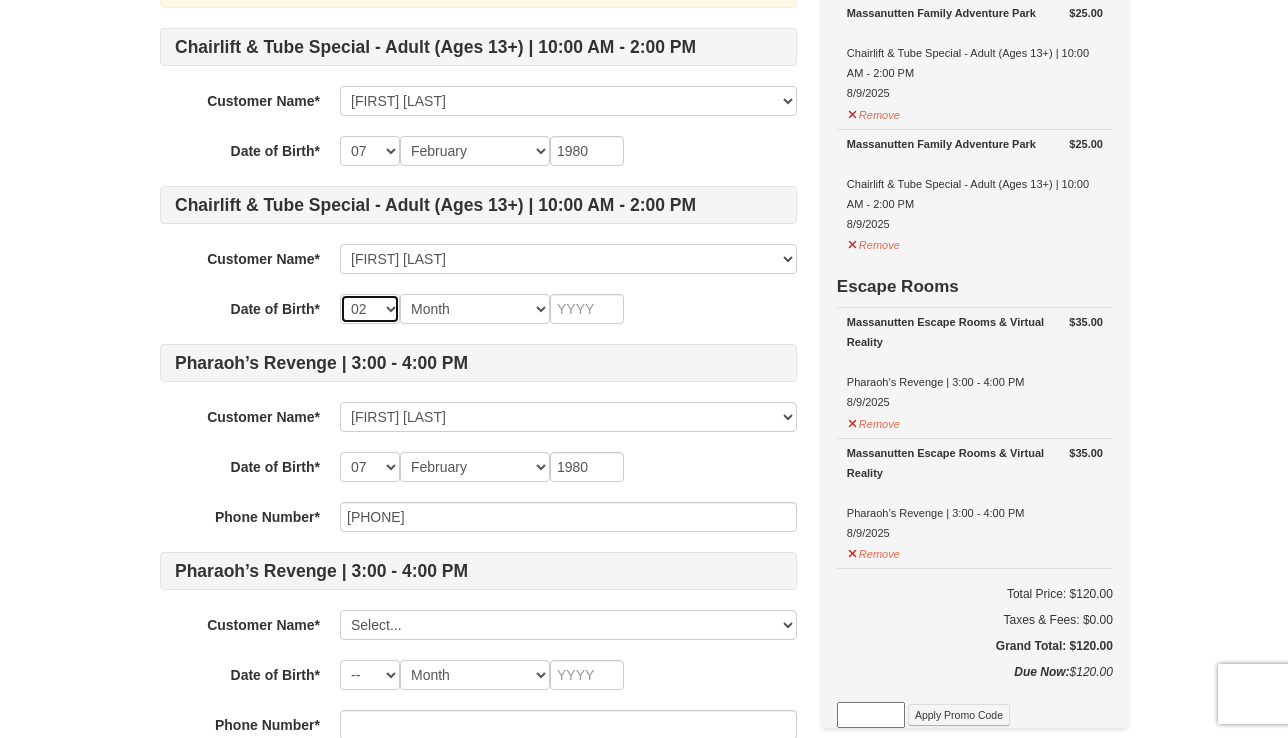 click on "-- 01 02 03 04 05 06 07 08 09 10 11 12 13 14 15 16 17 18 19 20 21 22 23 24 25 26 27 28 29 30 31" at bounding box center (370, 309) 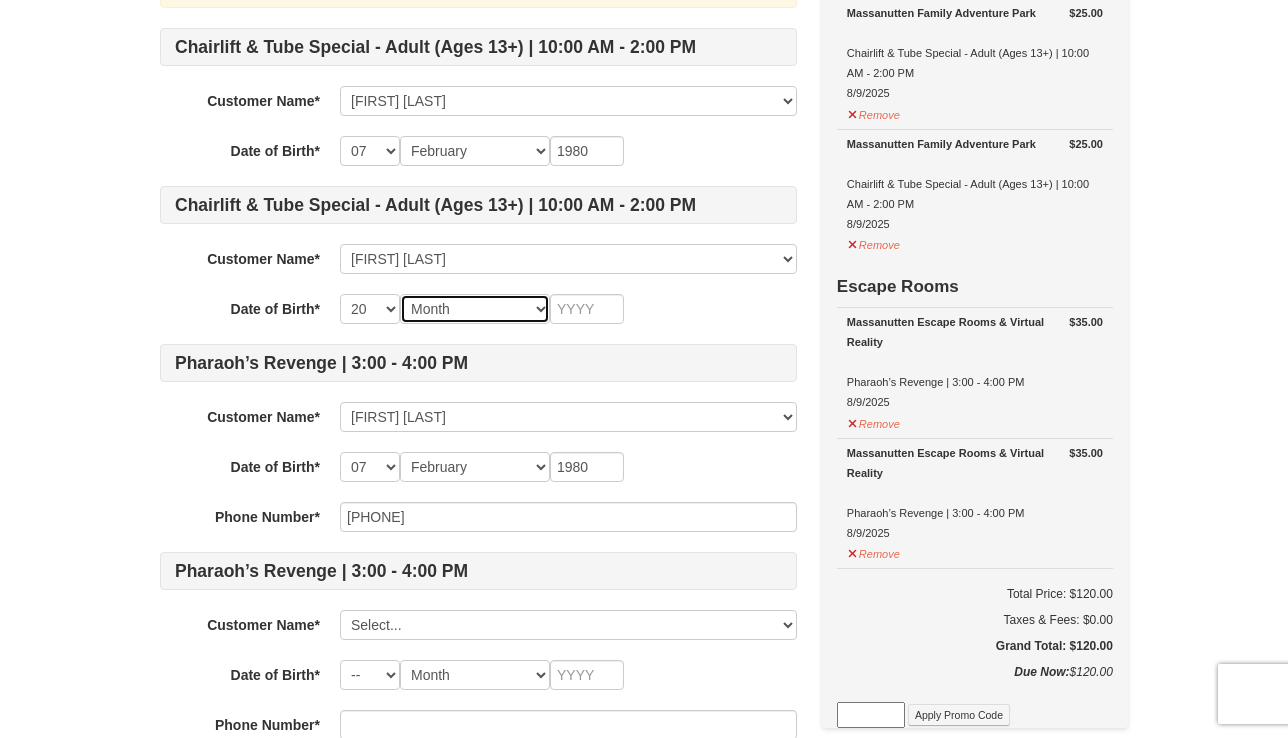 click on "Month January February March April May June July August September October November December" at bounding box center [475, 309] 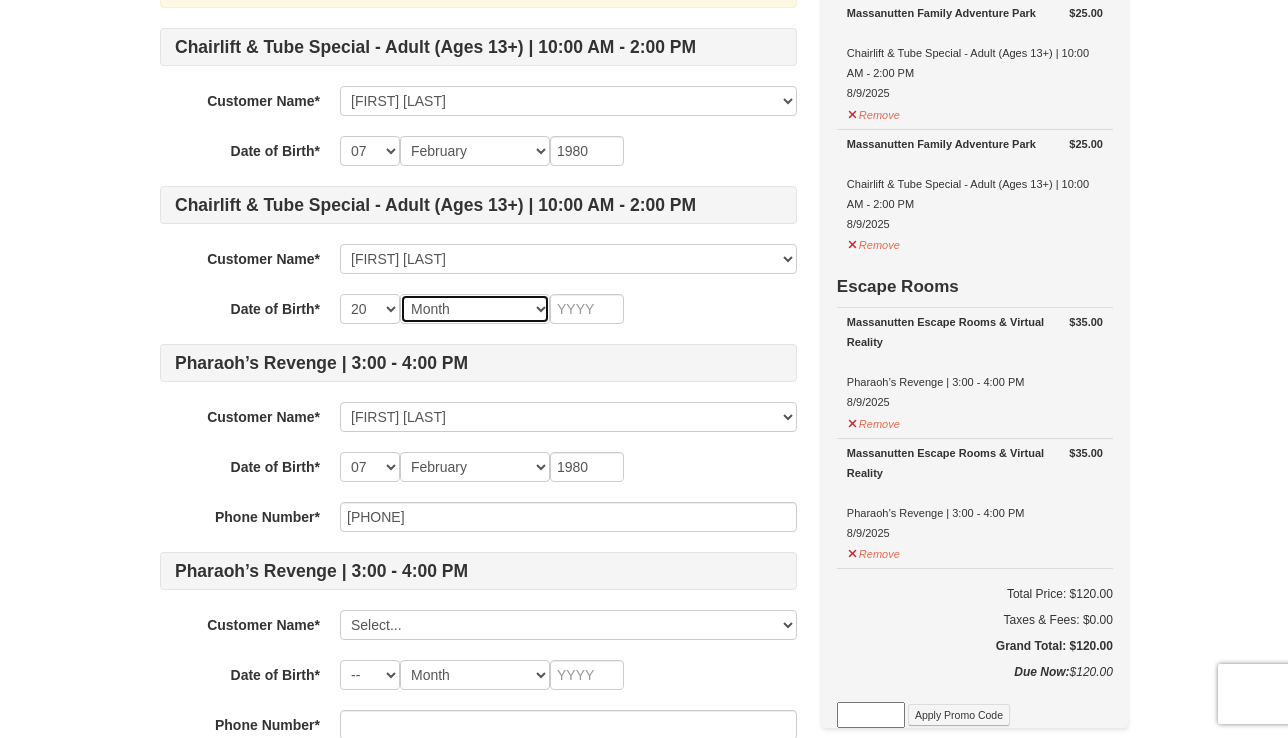 select on "09" 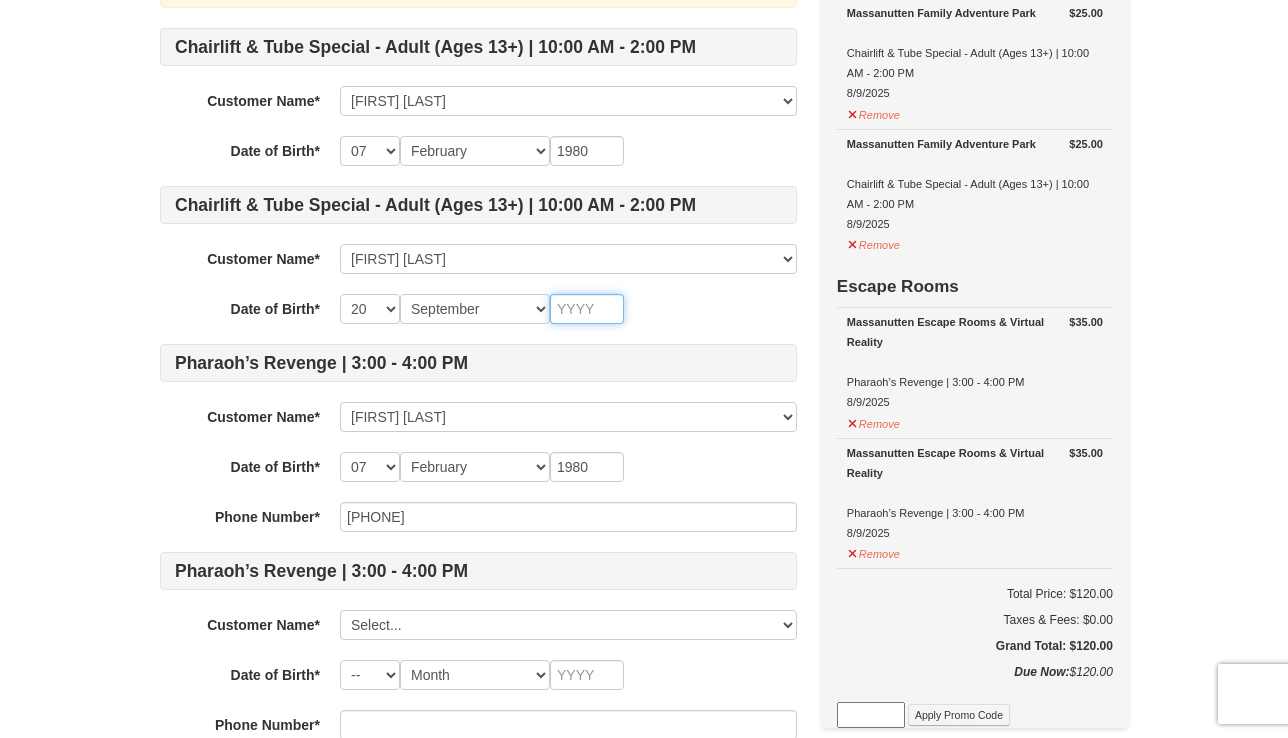 click at bounding box center [587, 309] 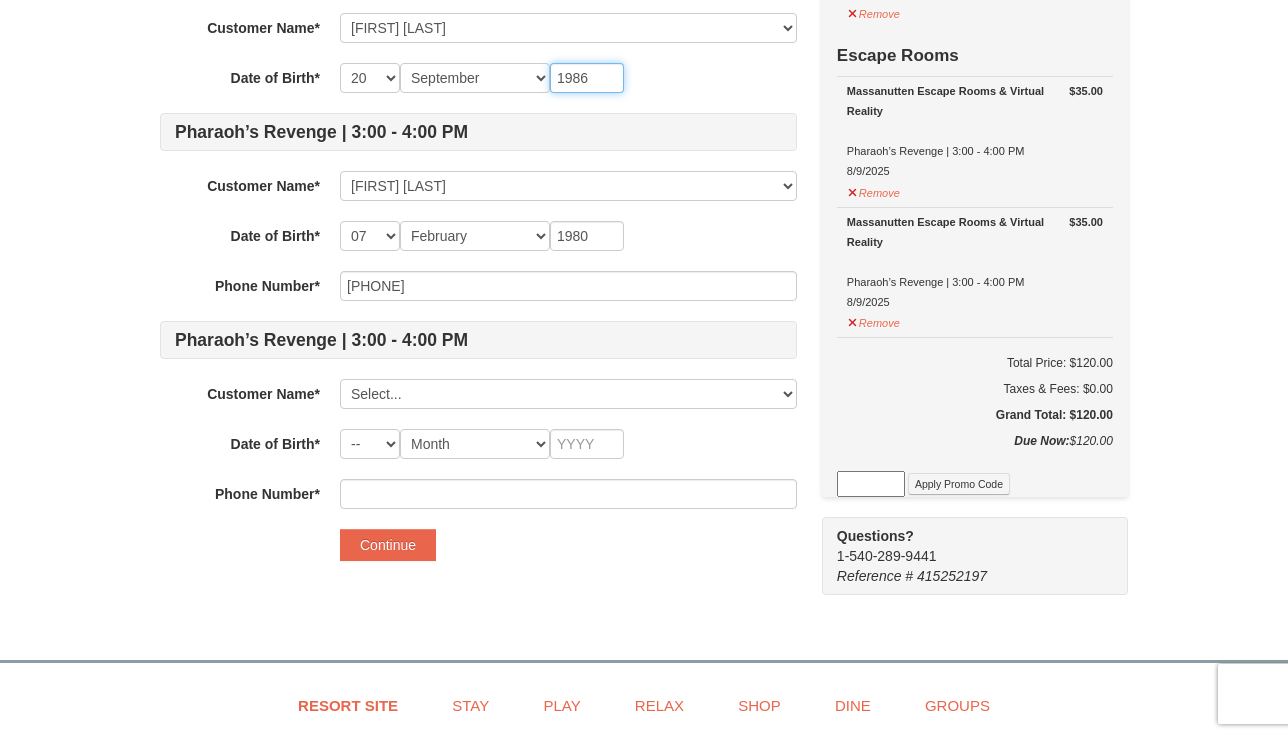 scroll, scrollTop: 461, scrollLeft: 0, axis: vertical 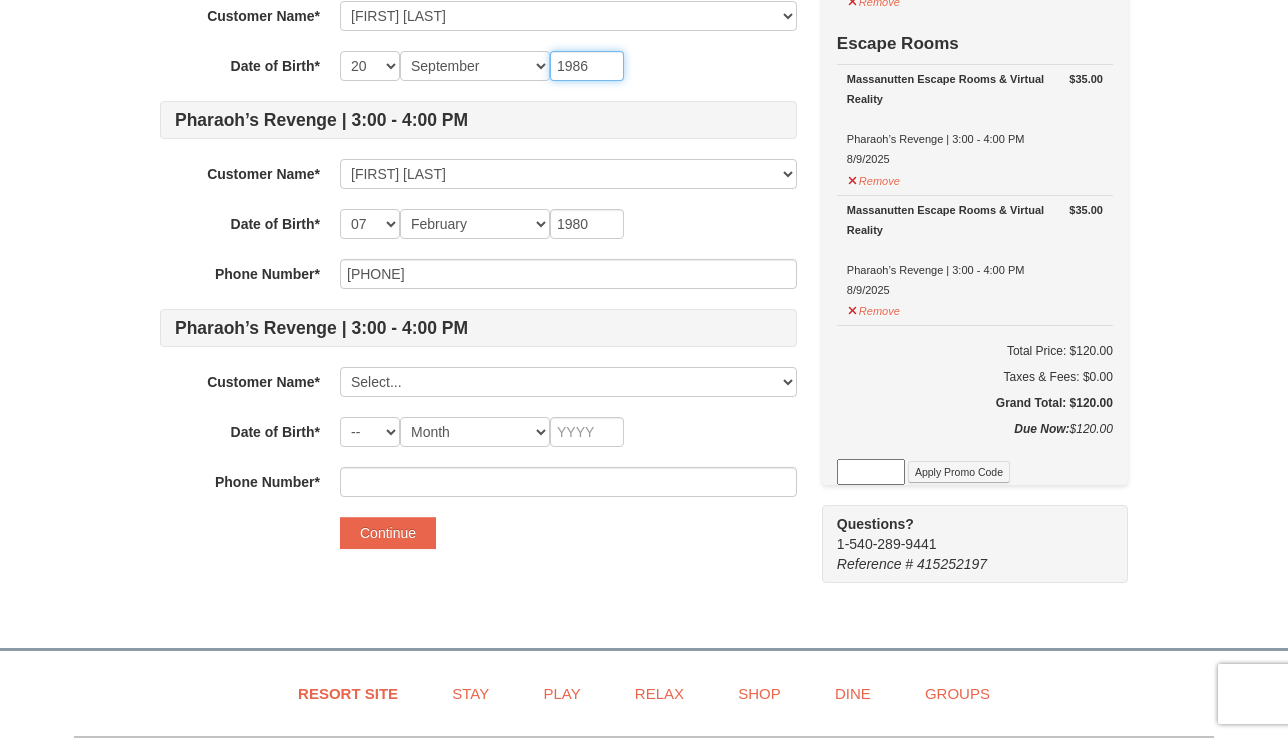 type on "1986" 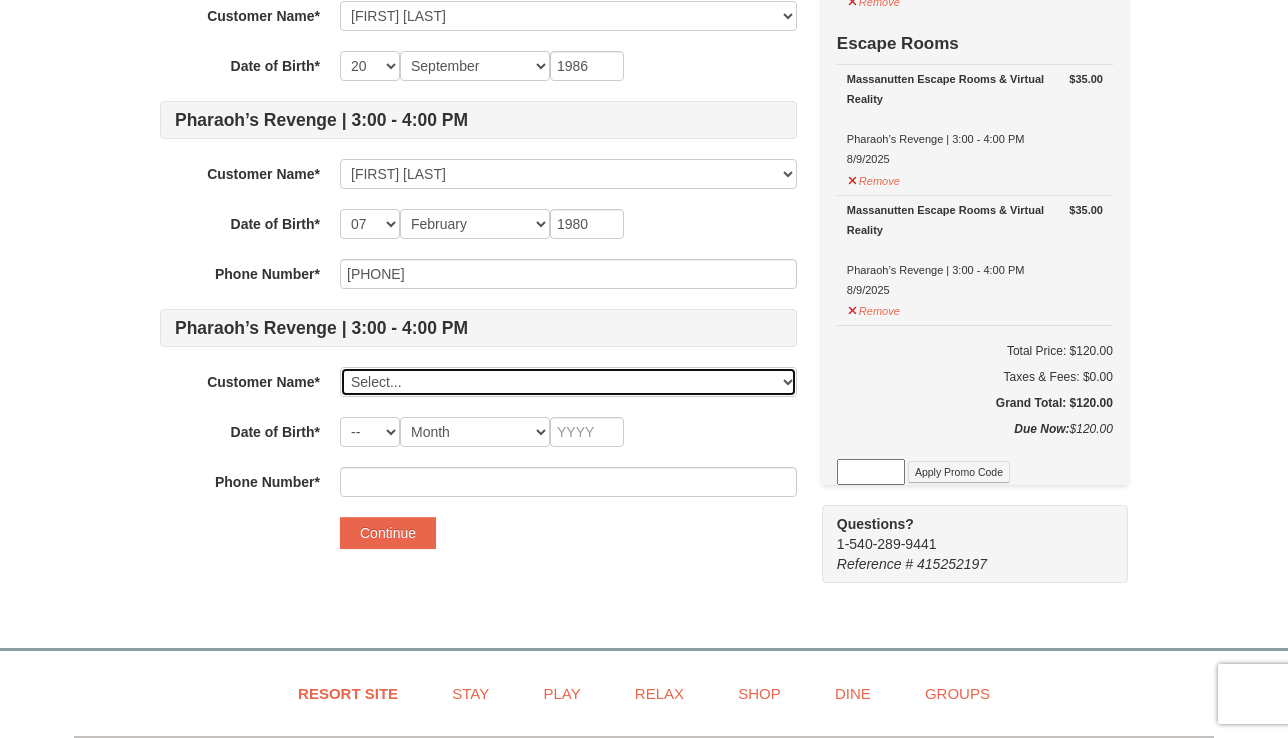 click on "Select... Craig Dawson Emily Henshaw Add New..." at bounding box center (568, 382) 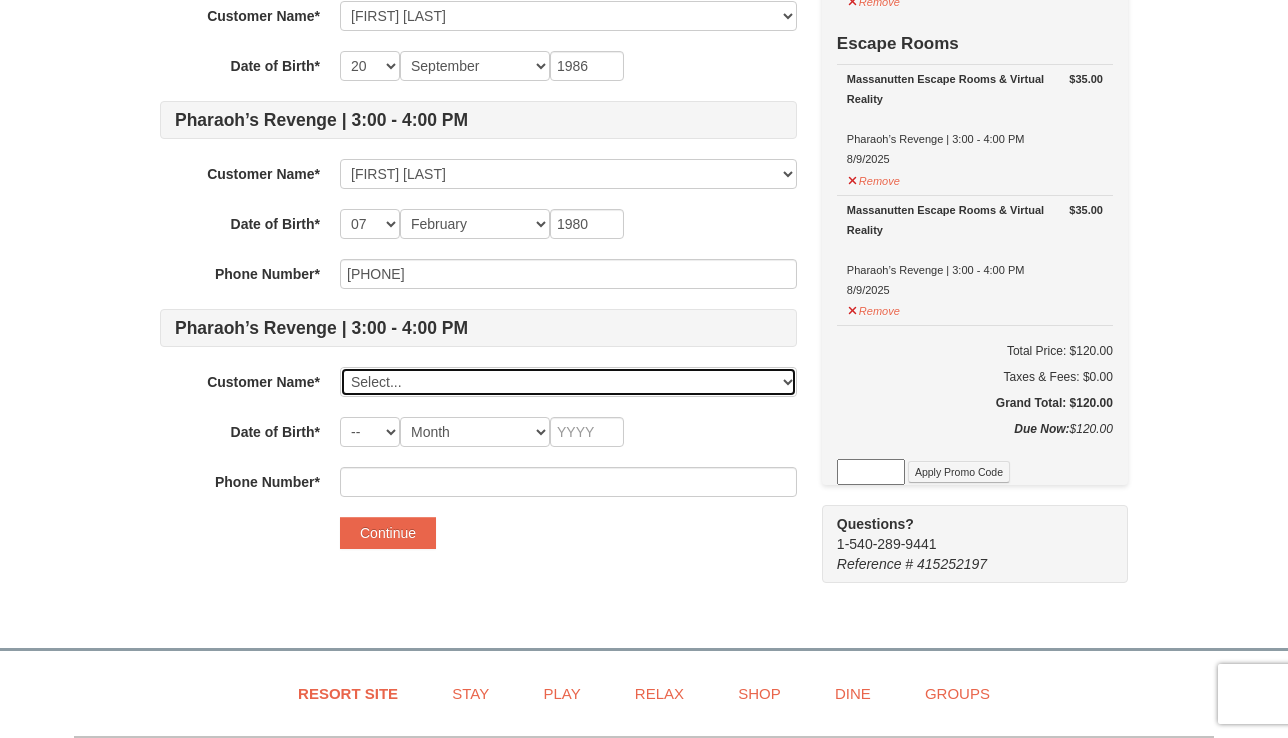select on "28073546" 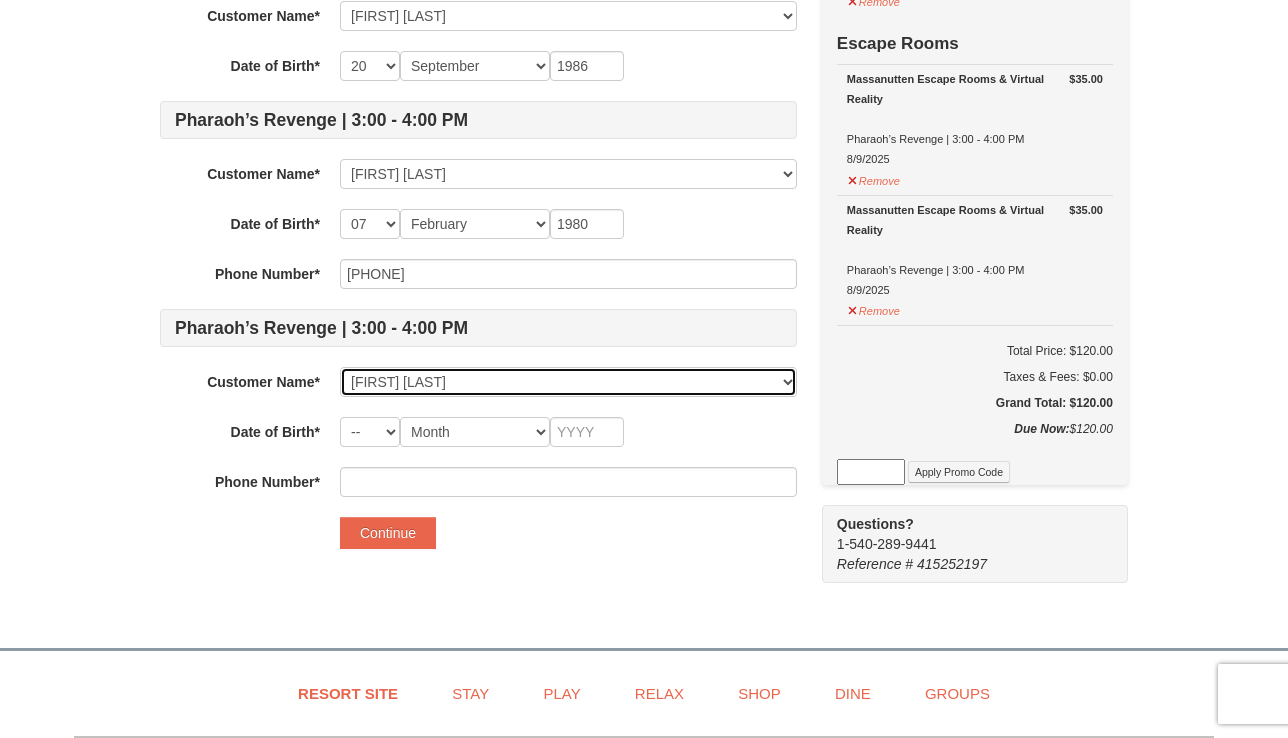 select on "20" 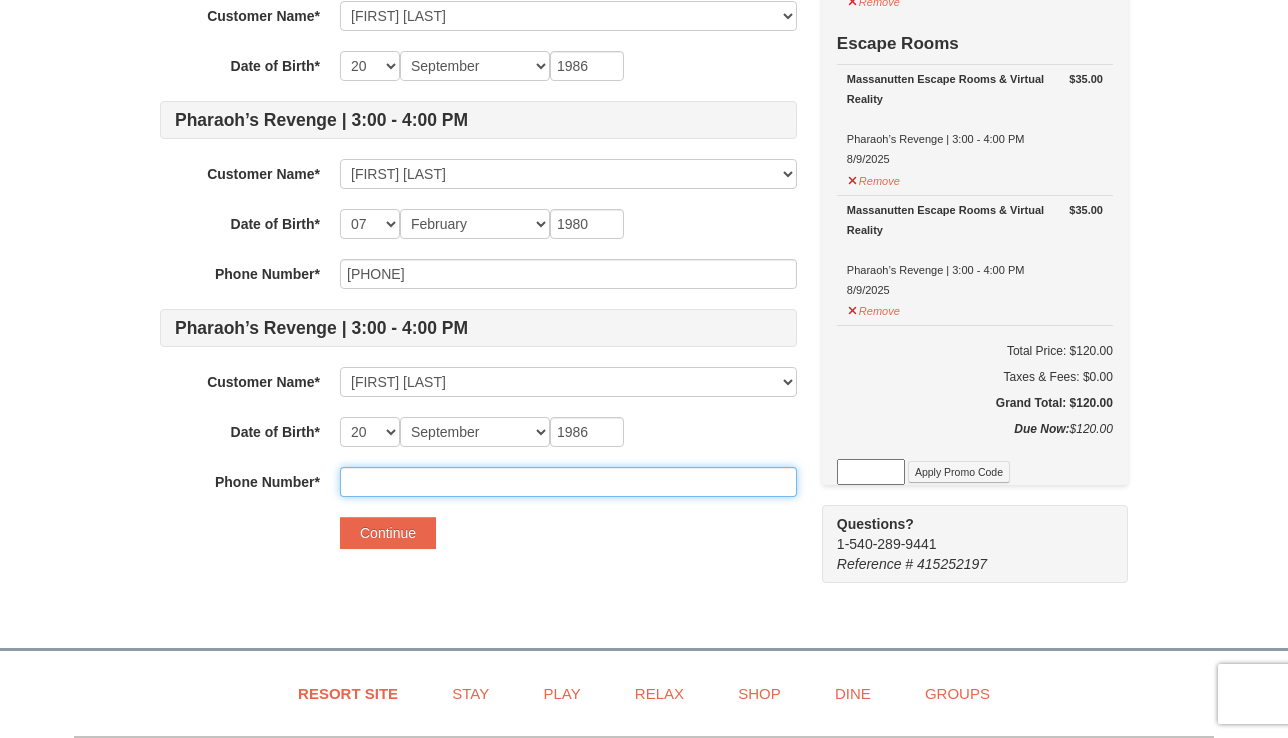 click at bounding box center [568, 482] 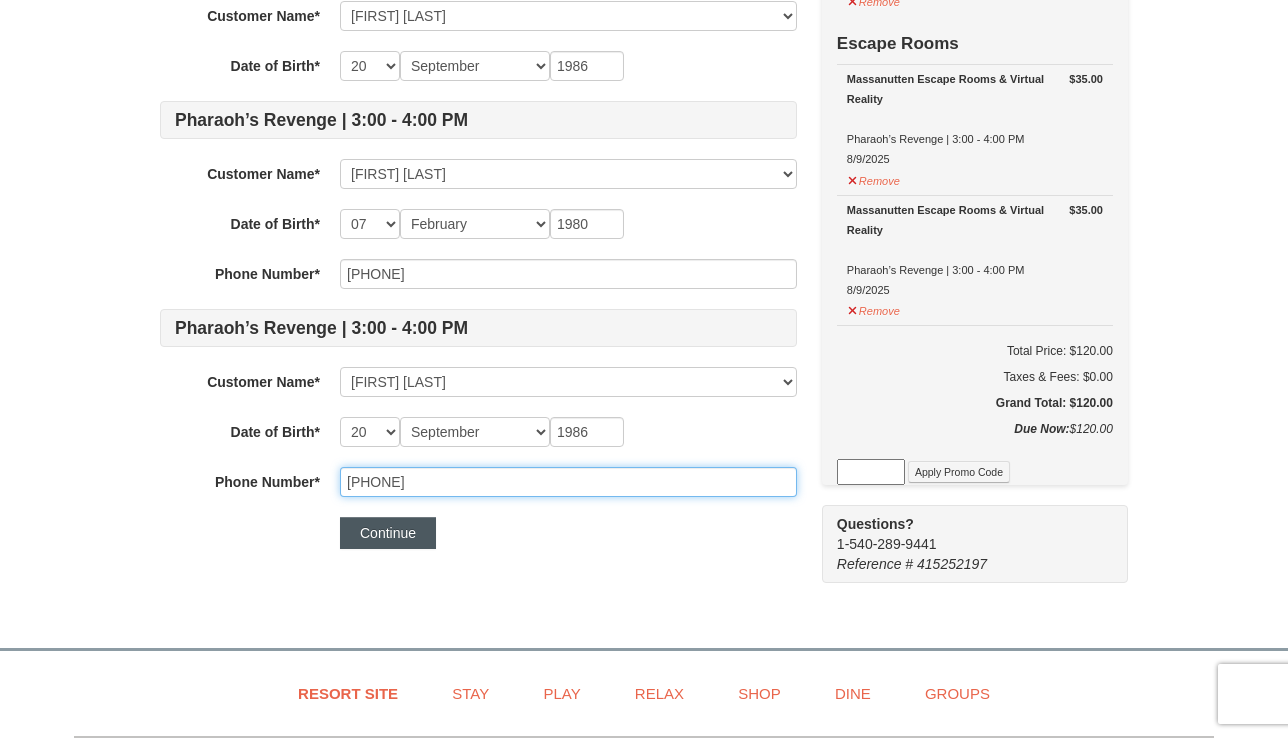 type on "5407176749" 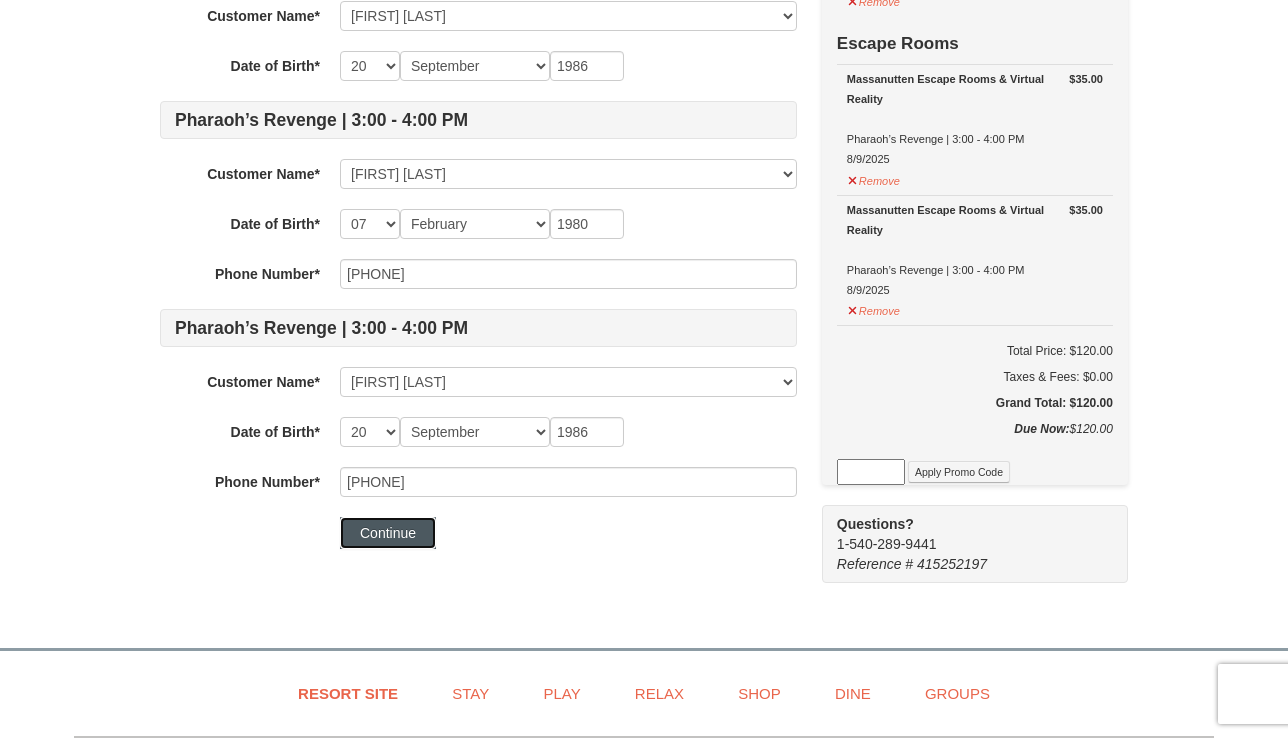 click on "Continue" at bounding box center (388, 533) 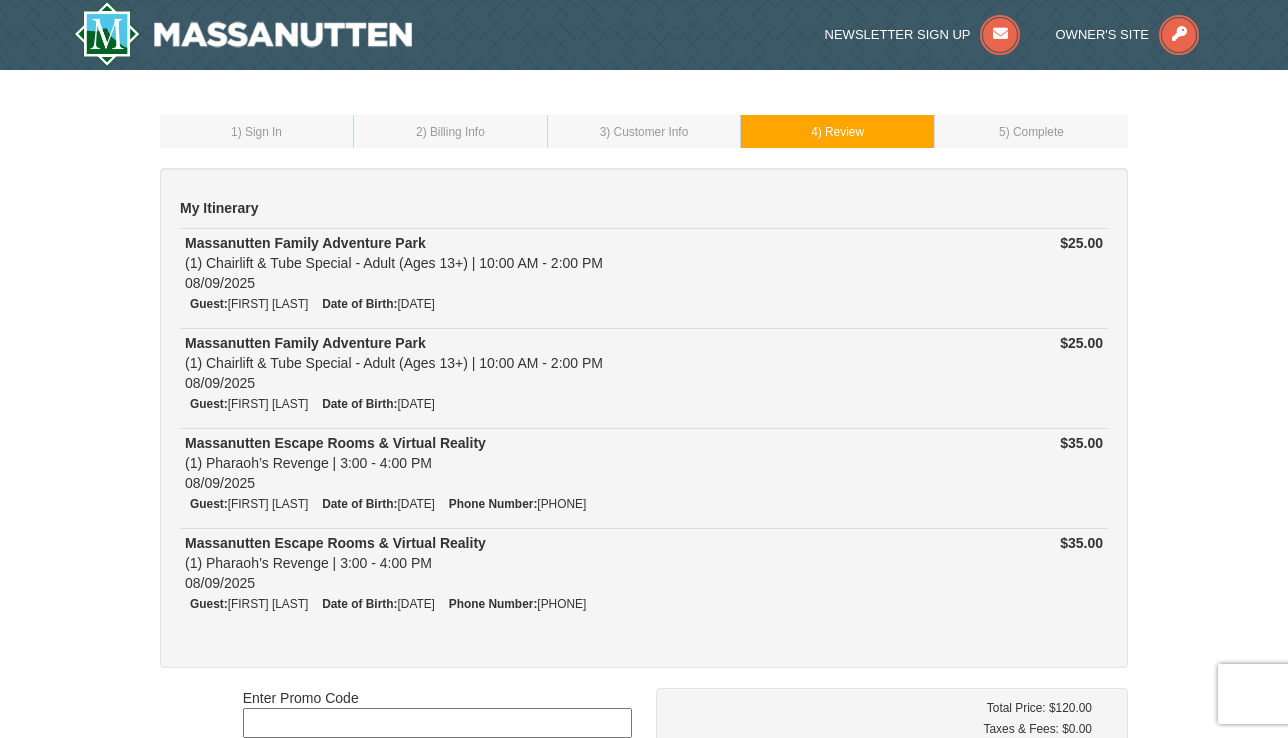 scroll, scrollTop: 0, scrollLeft: 0, axis: both 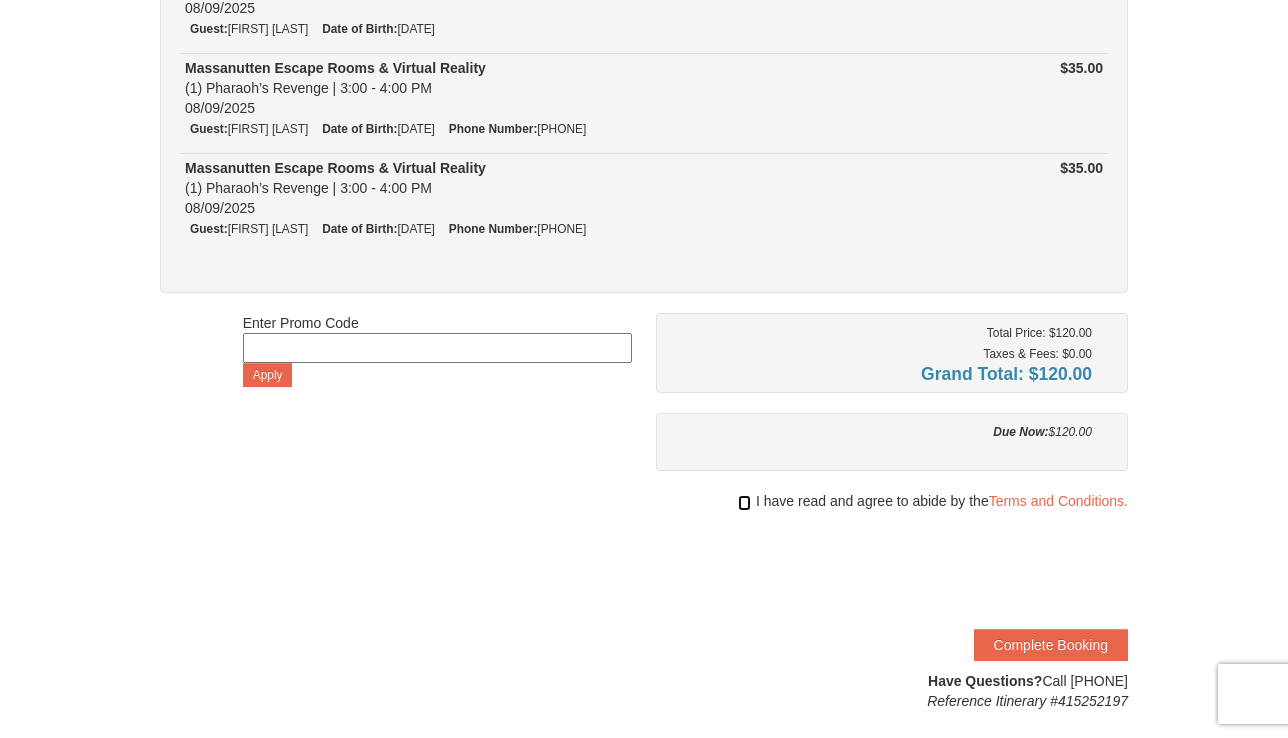 click at bounding box center [744, 503] 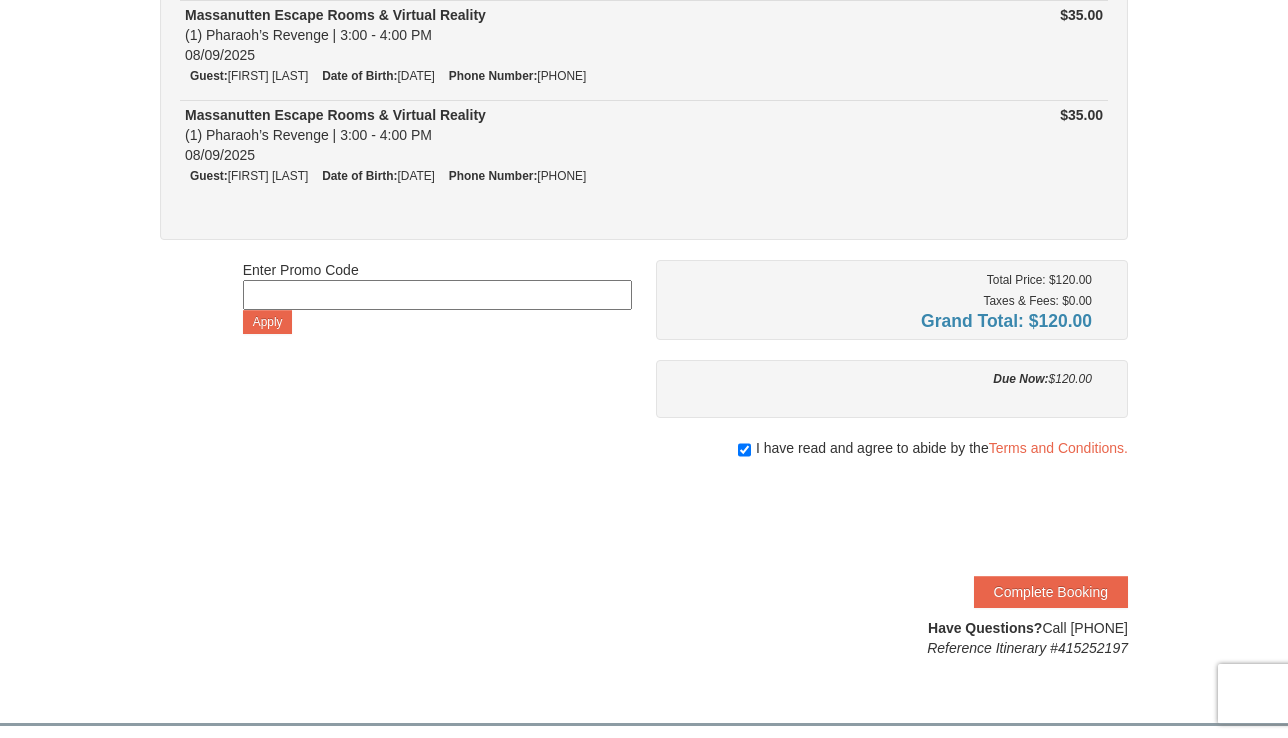 scroll, scrollTop: 431, scrollLeft: 0, axis: vertical 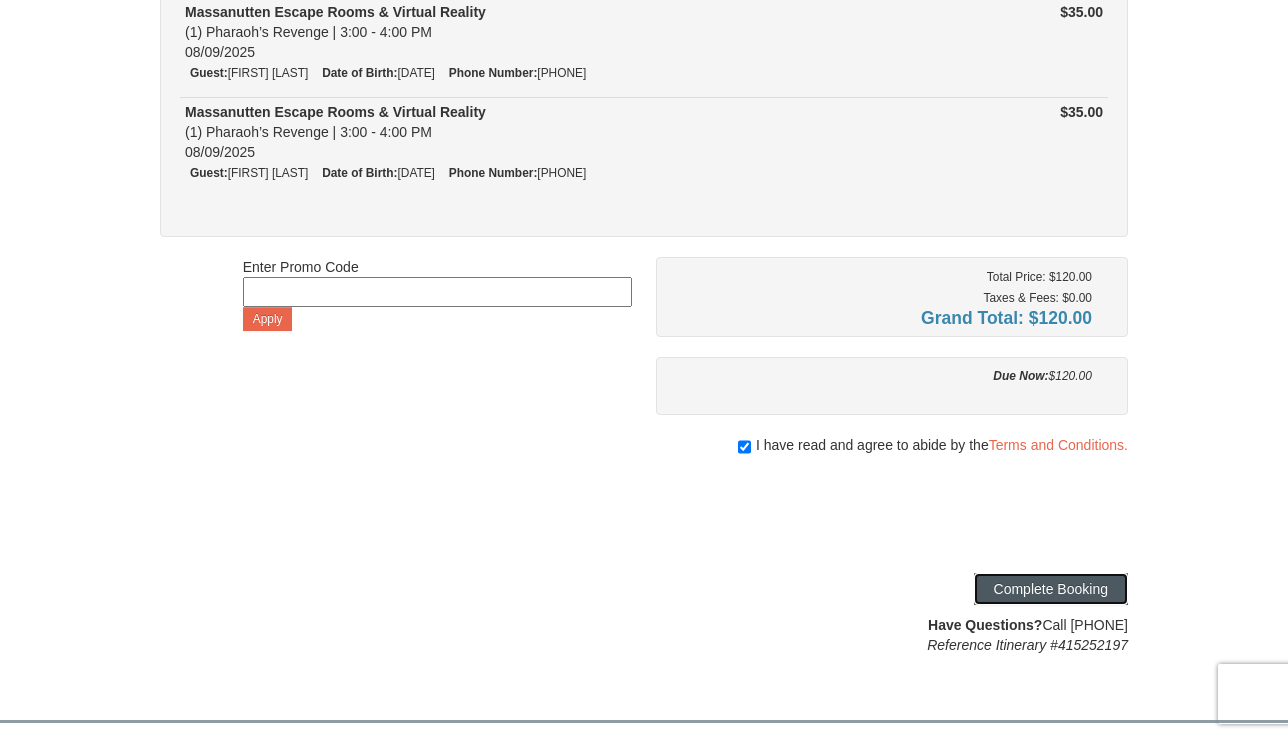 click on "Complete Booking" at bounding box center (1051, 589) 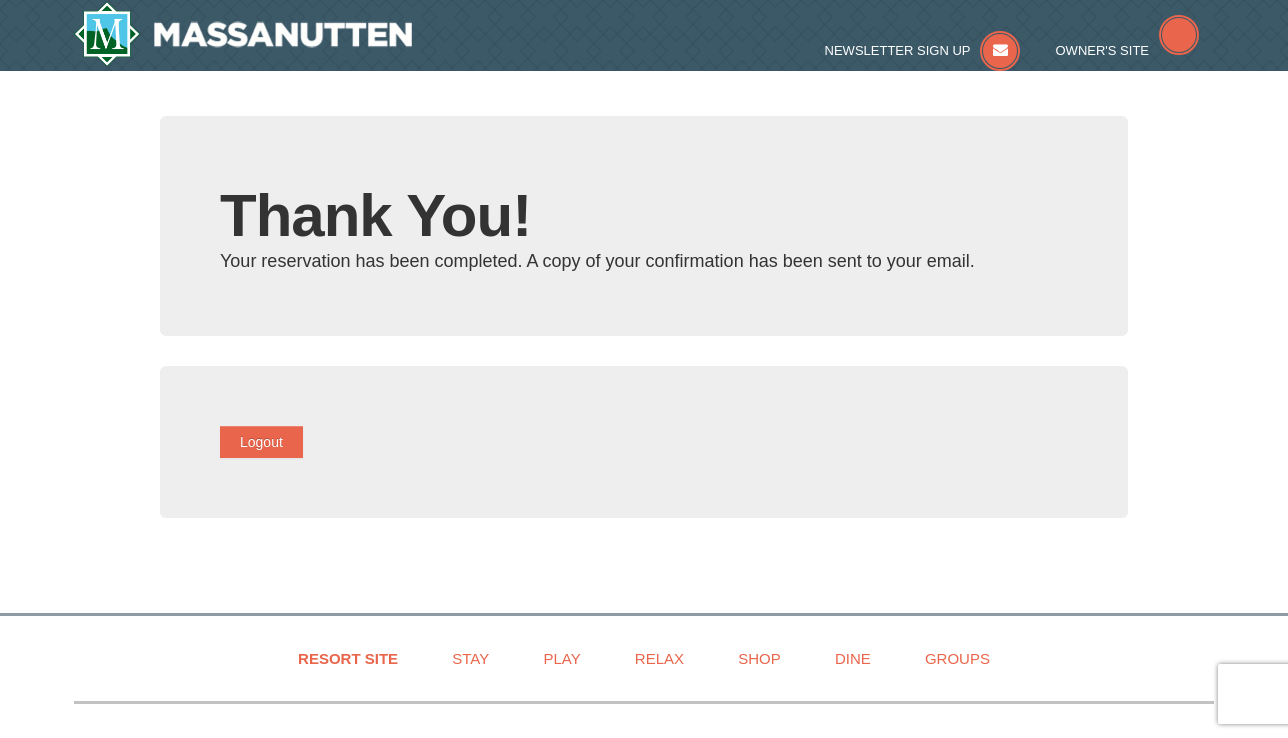 scroll, scrollTop: 0, scrollLeft: 0, axis: both 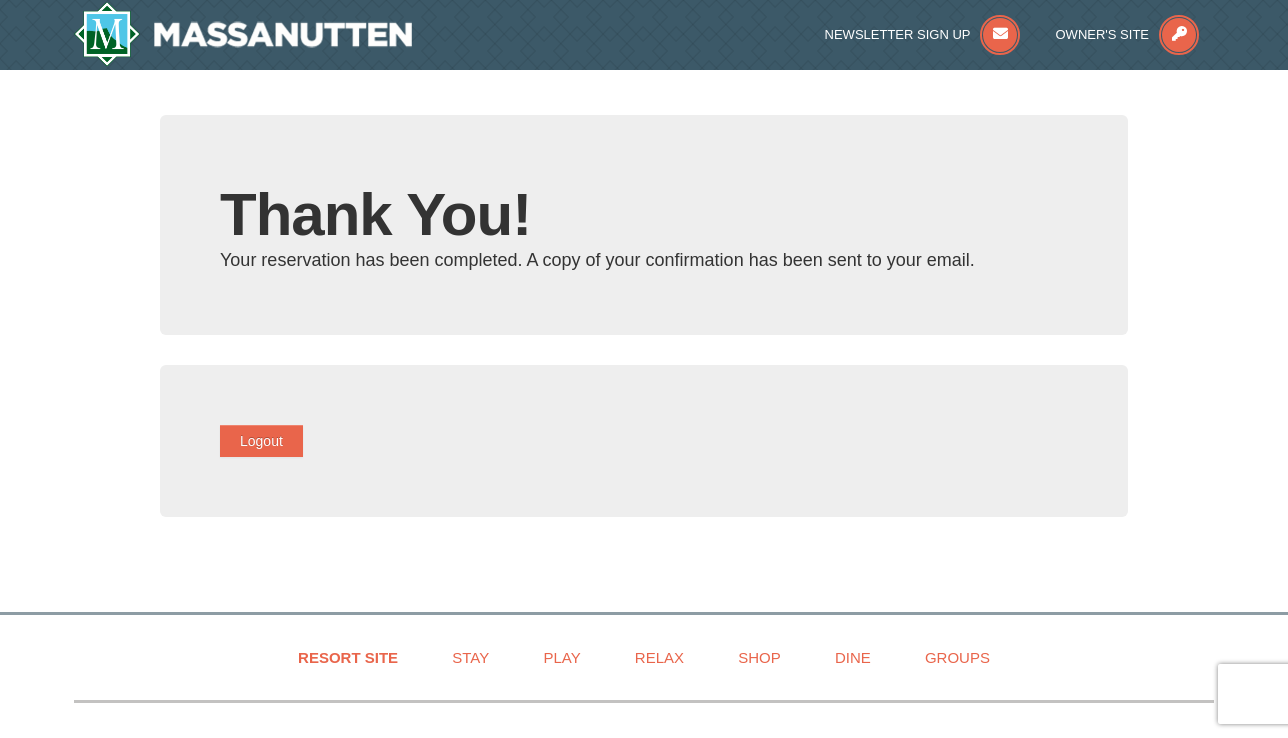 type on "[EMAIL]" 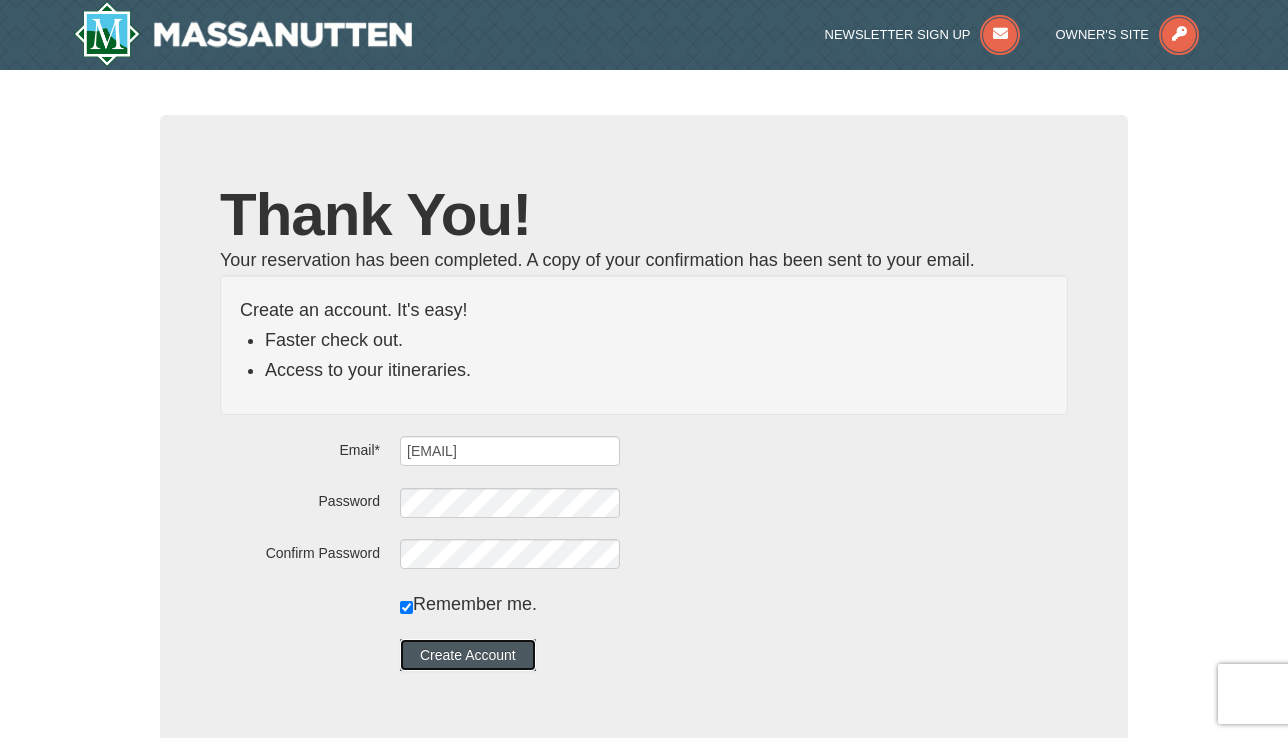 click on "Create Account" at bounding box center [468, 655] 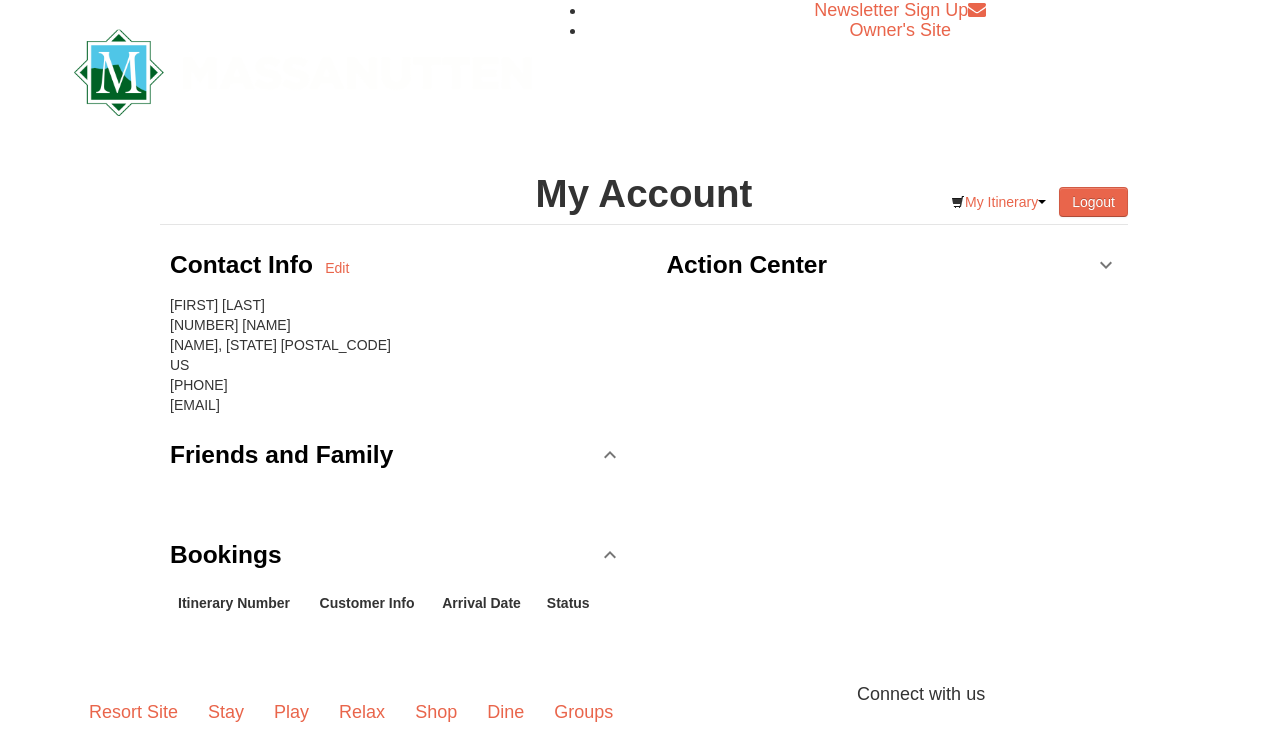 scroll, scrollTop: 0, scrollLeft: 0, axis: both 